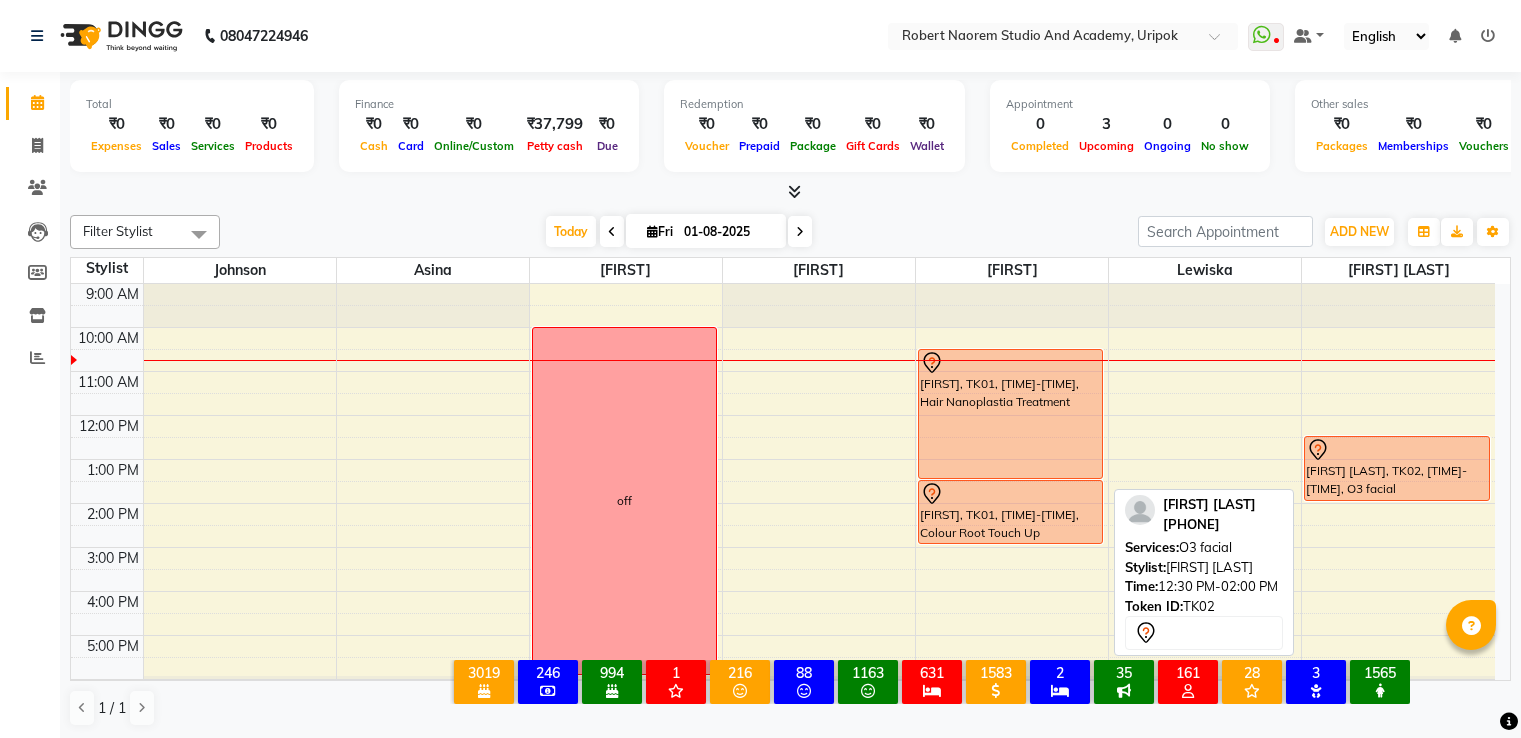 scroll, scrollTop: 0, scrollLeft: 0, axis: both 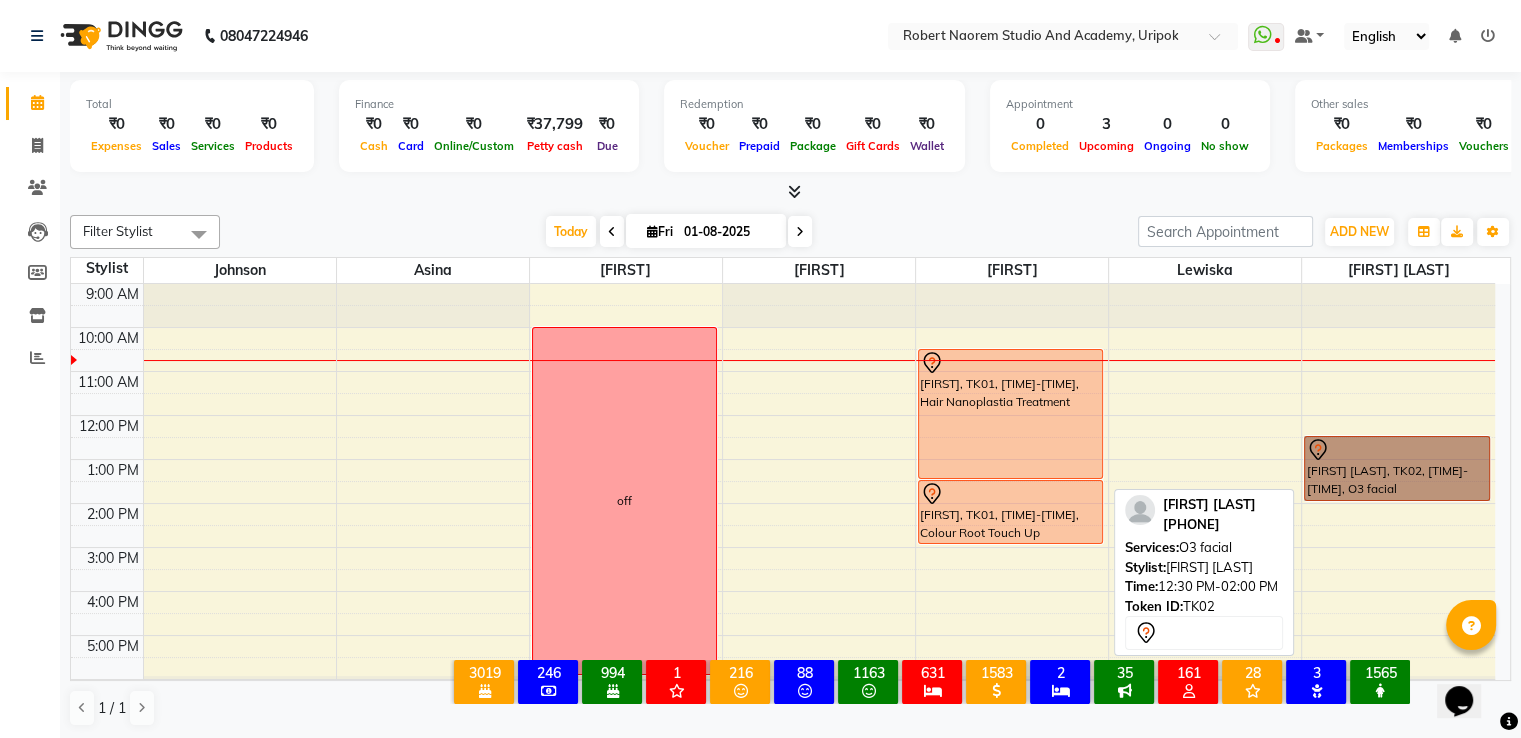 drag, startPoint x: 0, startPoint y: 0, endPoint x: 1413, endPoint y: 463, distance: 1486.9224 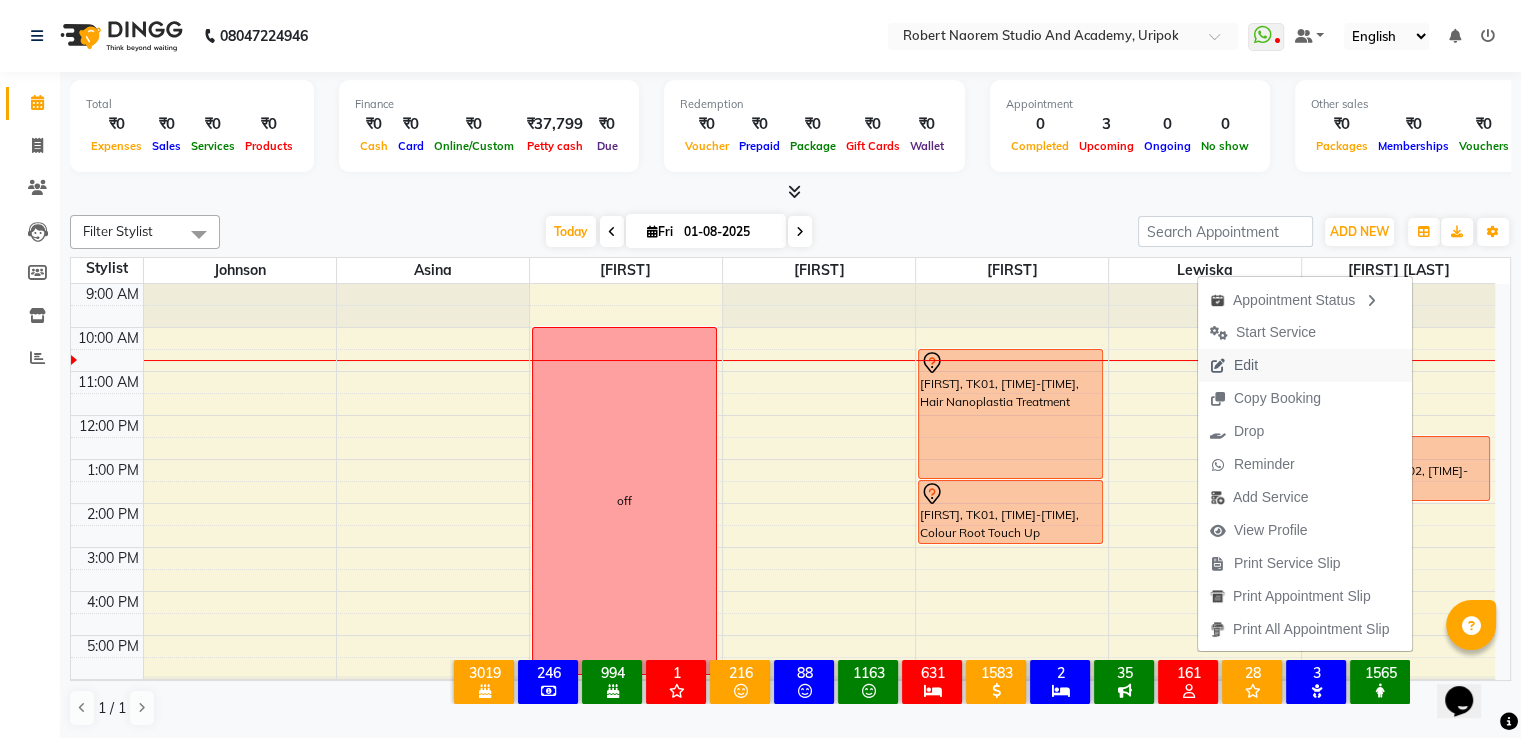 click on "Edit" at bounding box center (1246, 365) 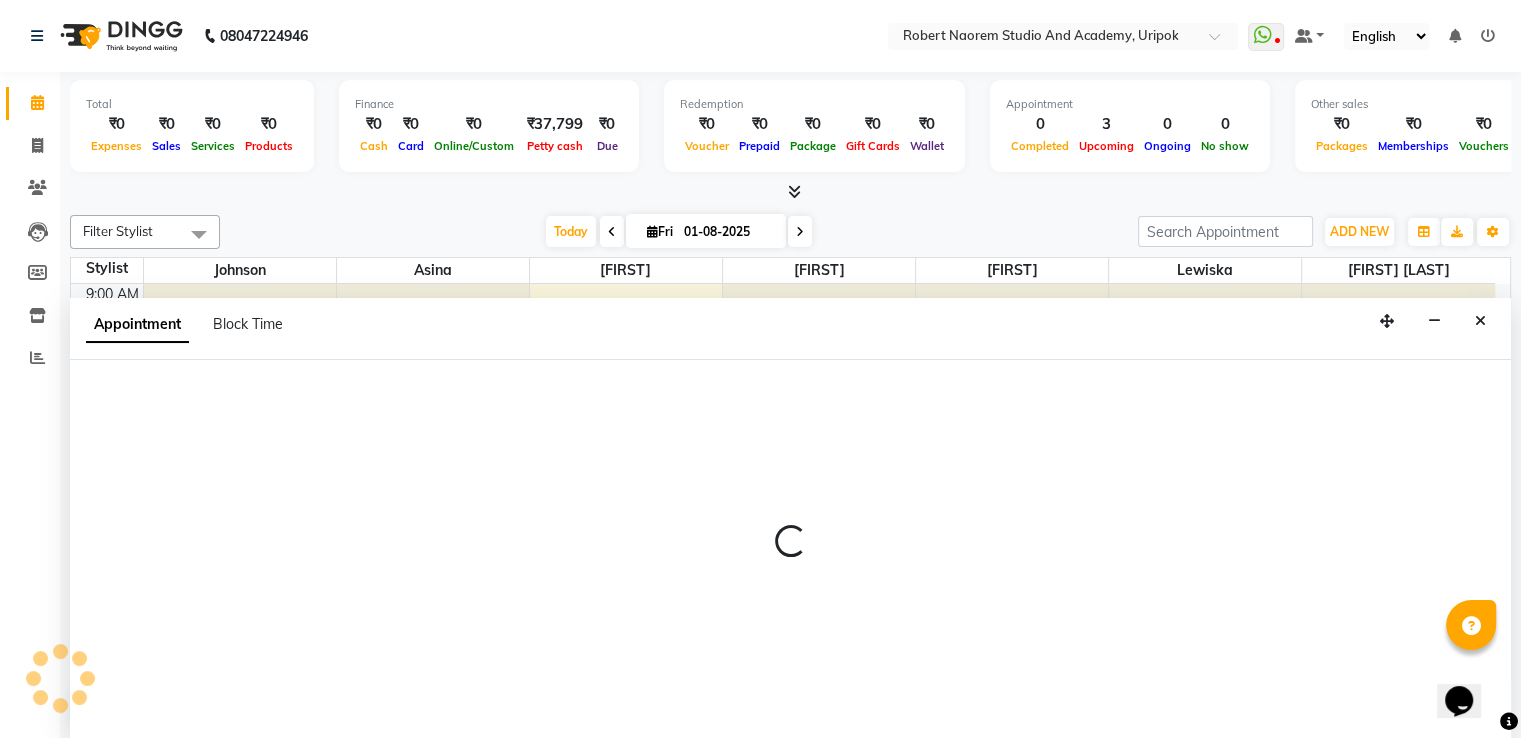 scroll, scrollTop: 1, scrollLeft: 0, axis: vertical 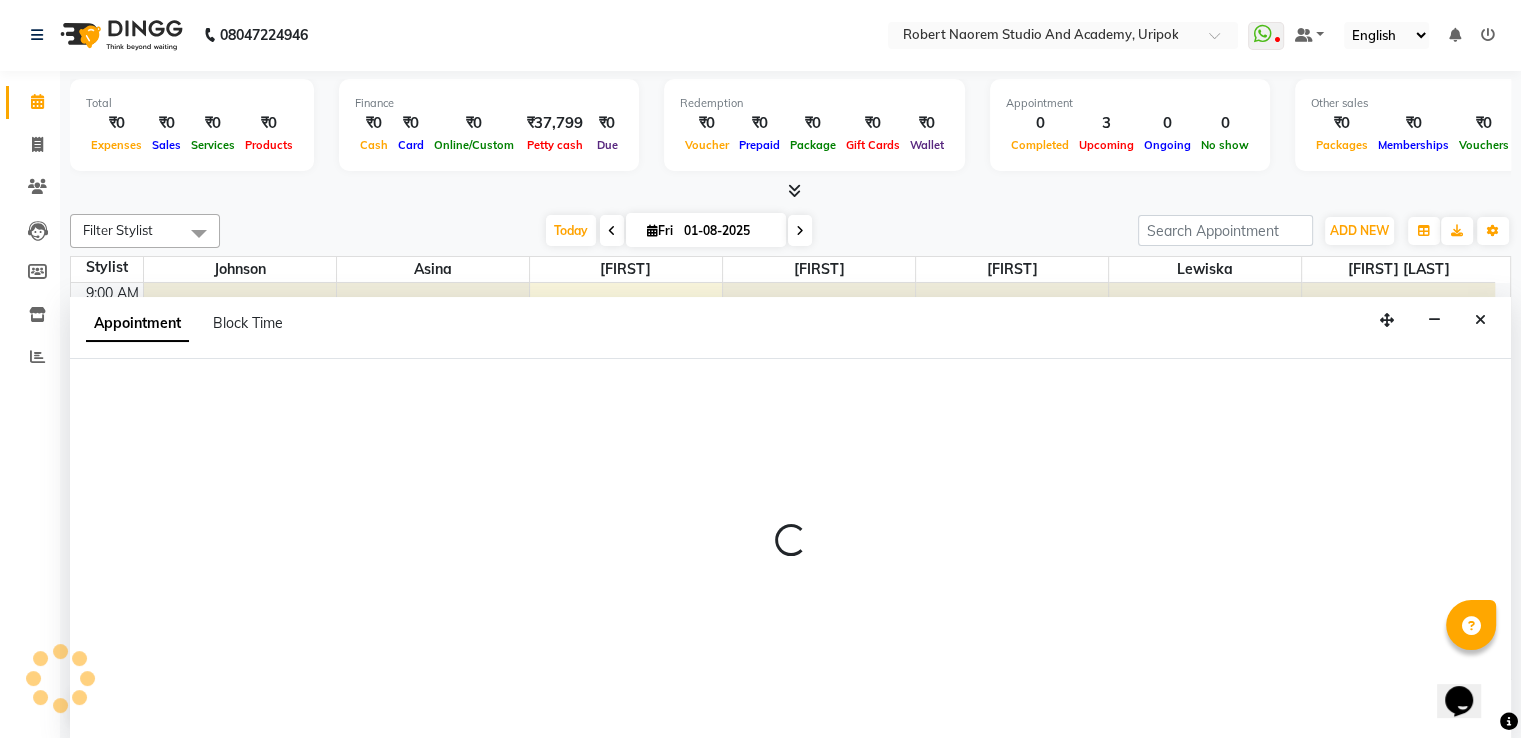 select on "tentative" 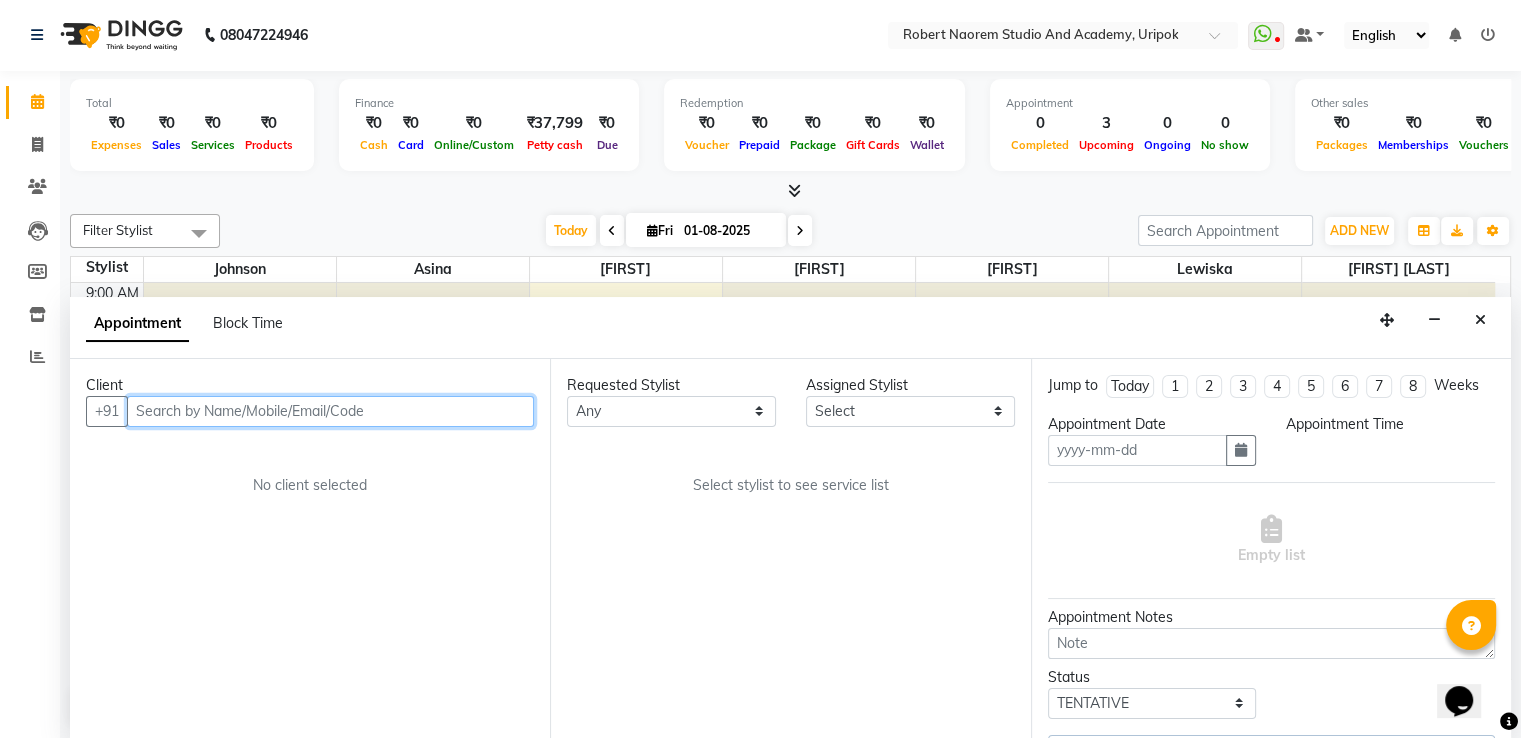 type on "01-08-2025" 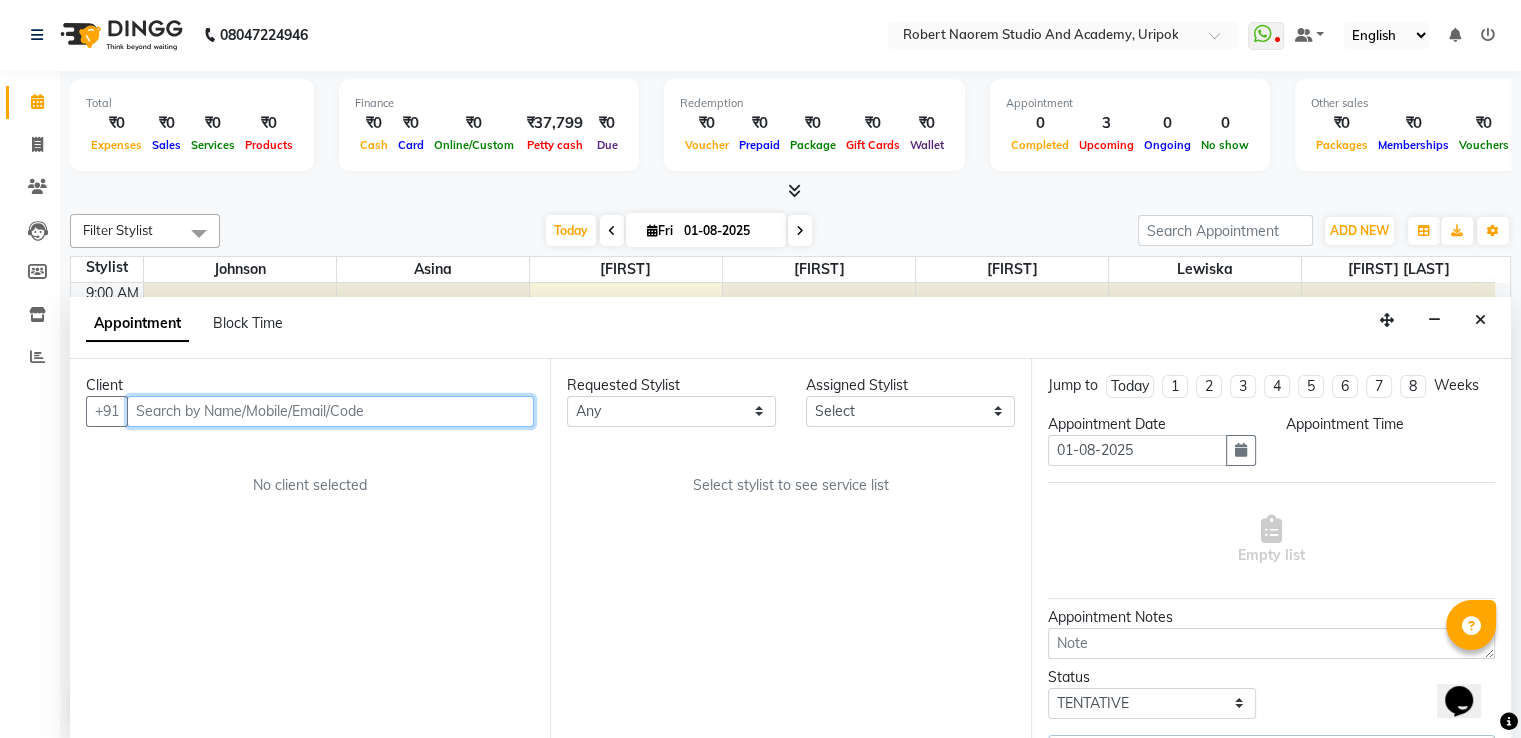 select on "750" 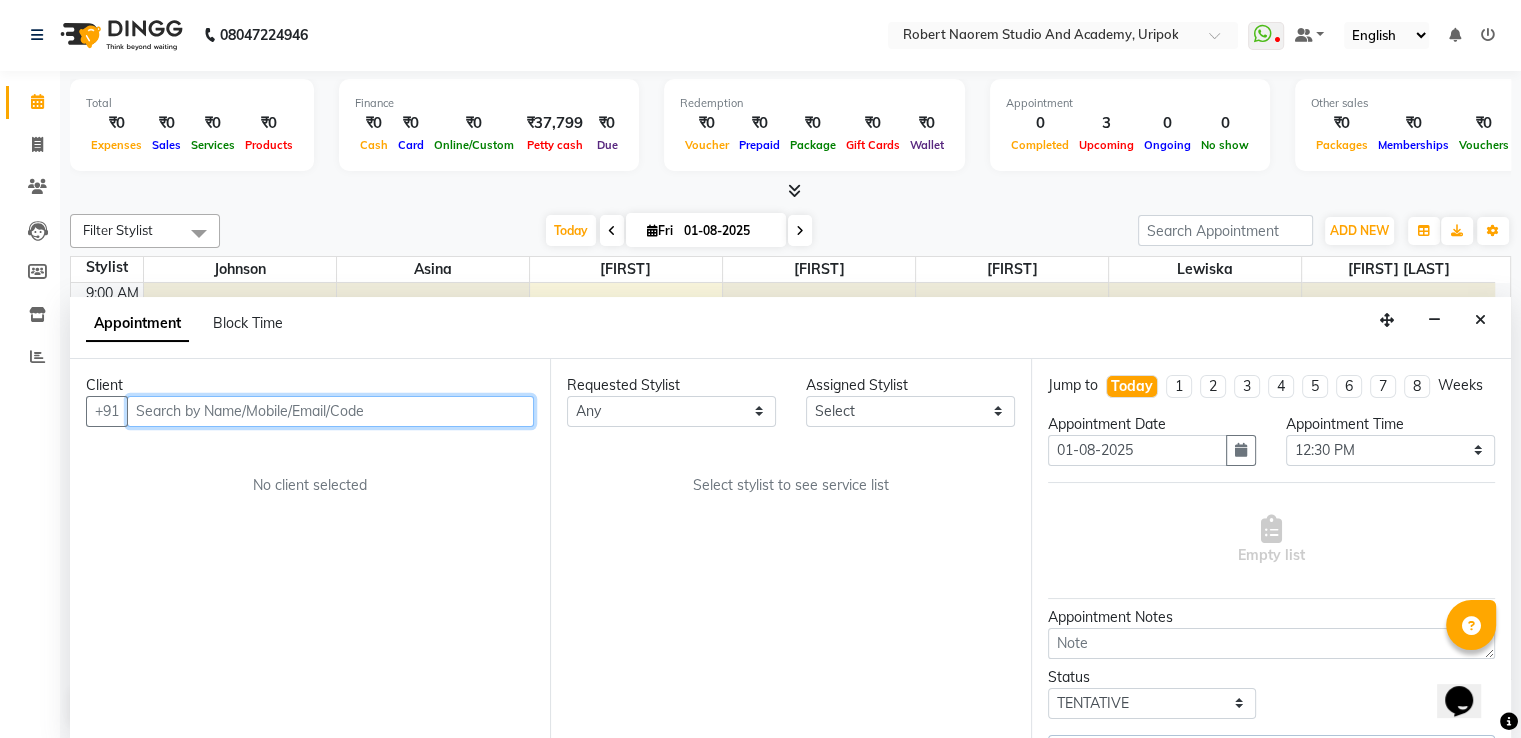 scroll, scrollTop: 38, scrollLeft: 0, axis: vertical 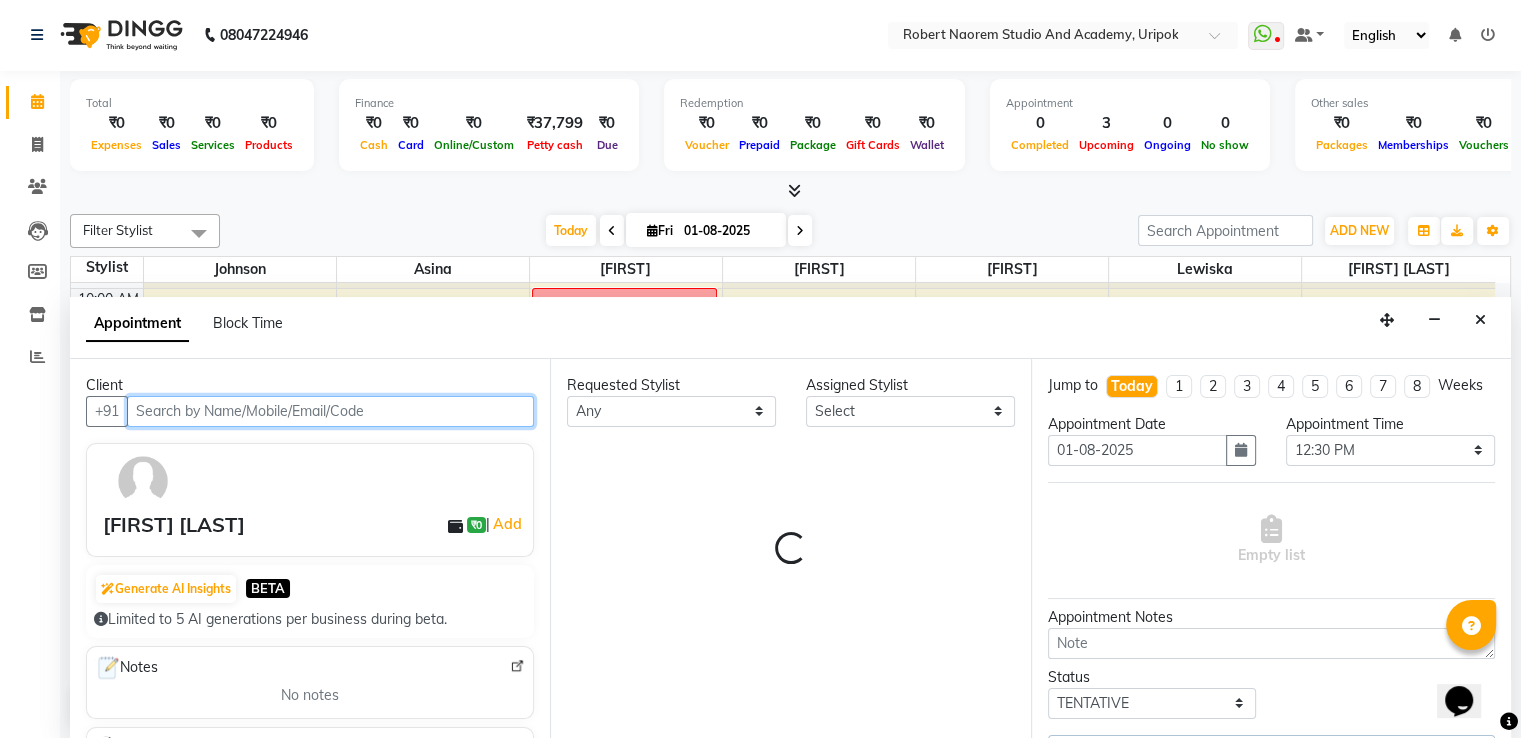 select on "84642" 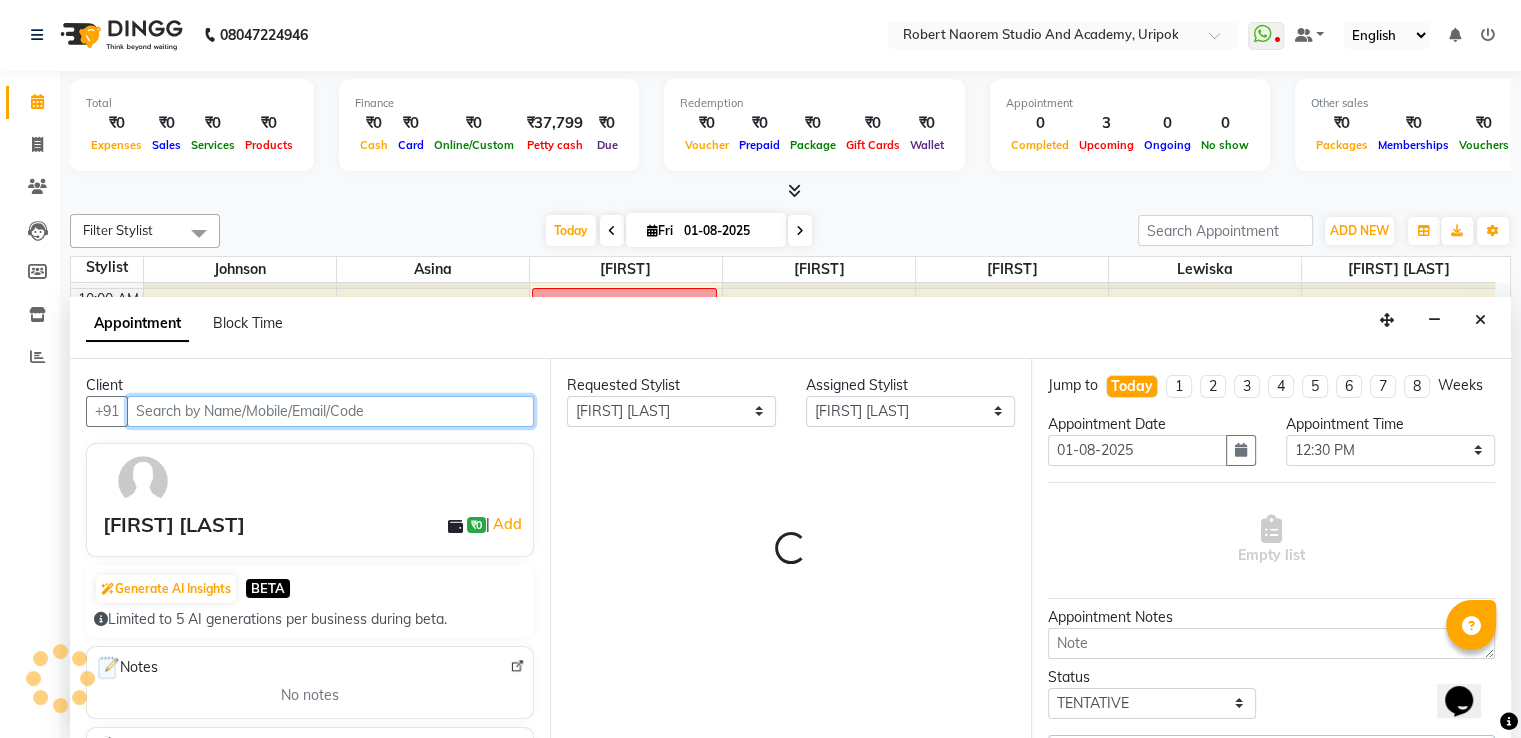 select on "2142" 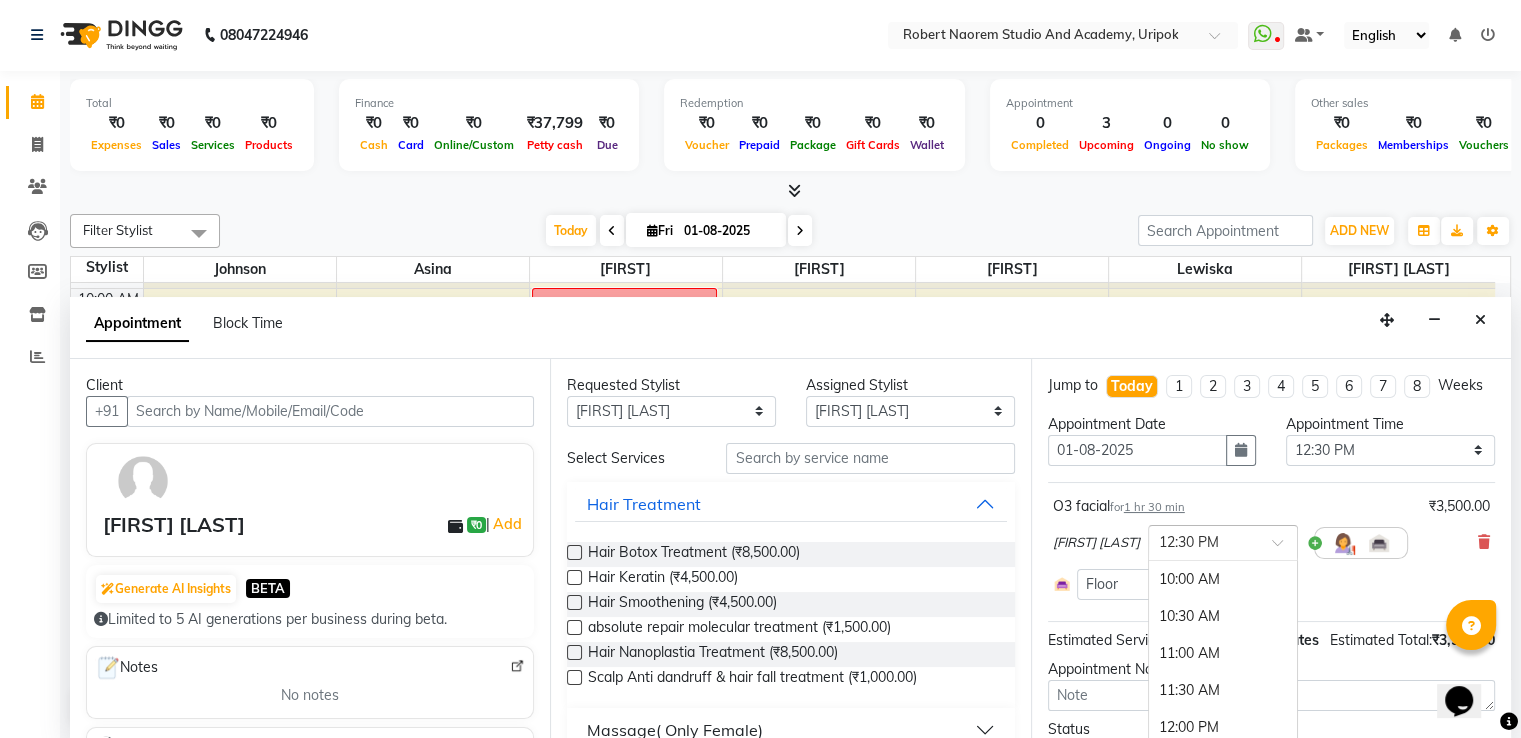 click at bounding box center [1203, 541] 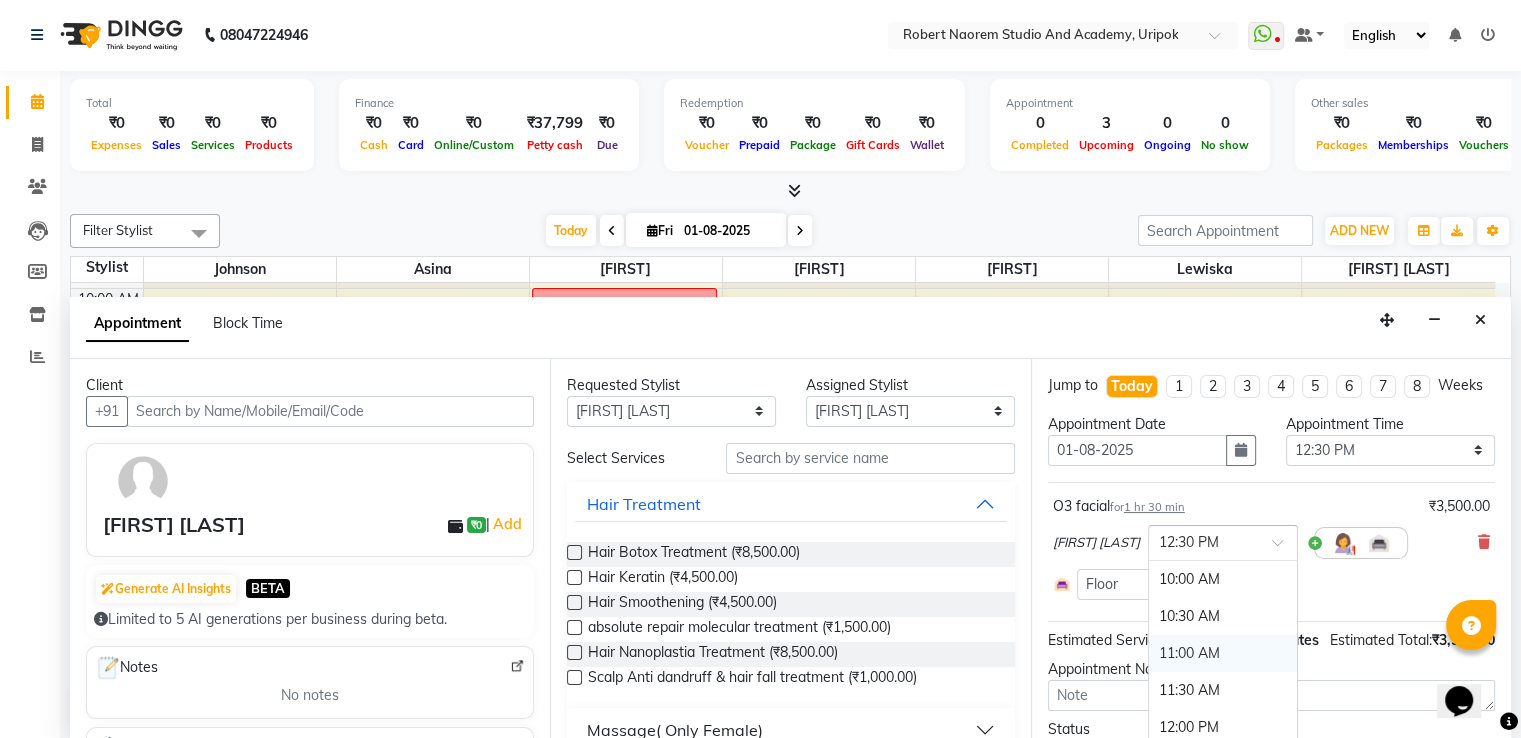 click on "11:00 AM" at bounding box center [1223, 653] 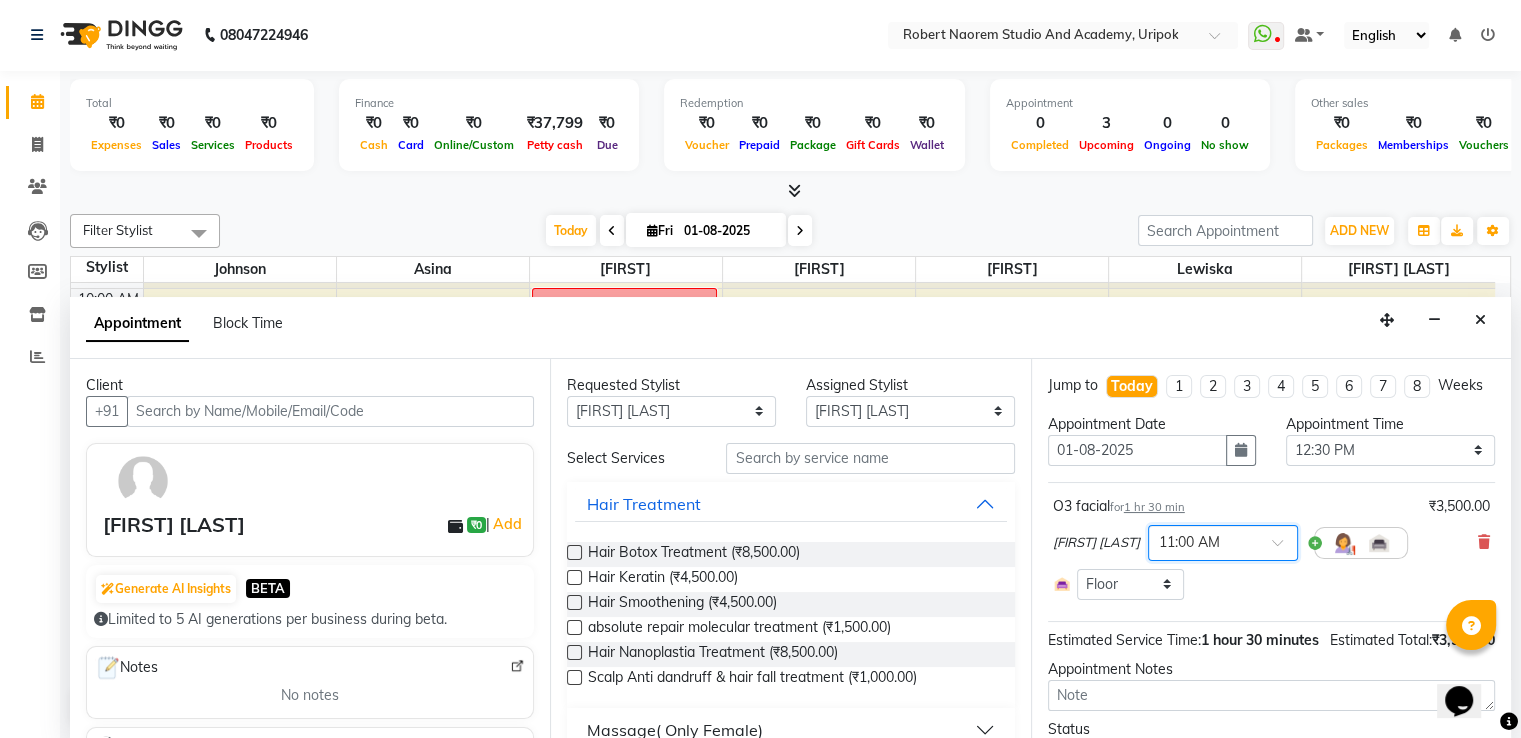 scroll, scrollTop: 138, scrollLeft: 0, axis: vertical 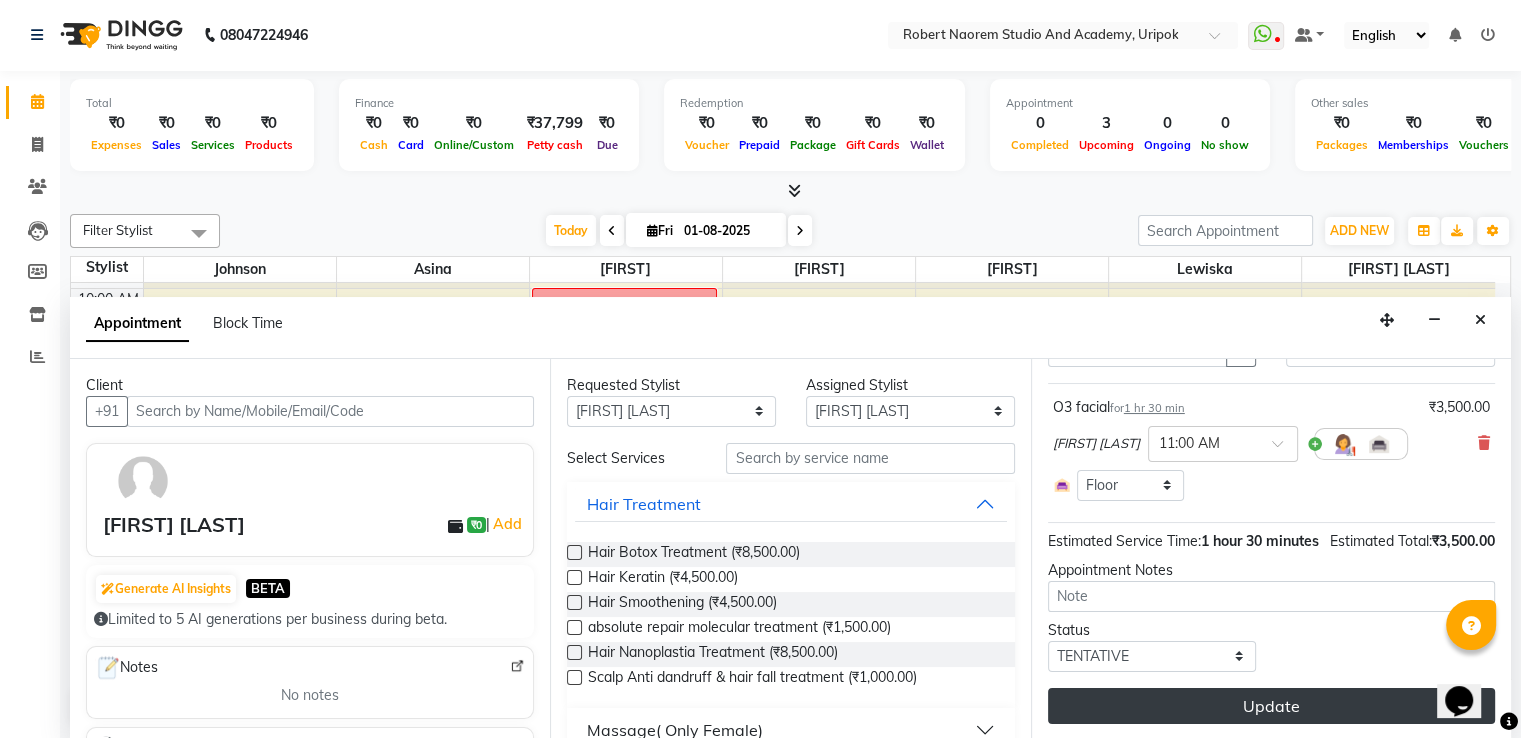 click on "Update" at bounding box center [1271, 706] 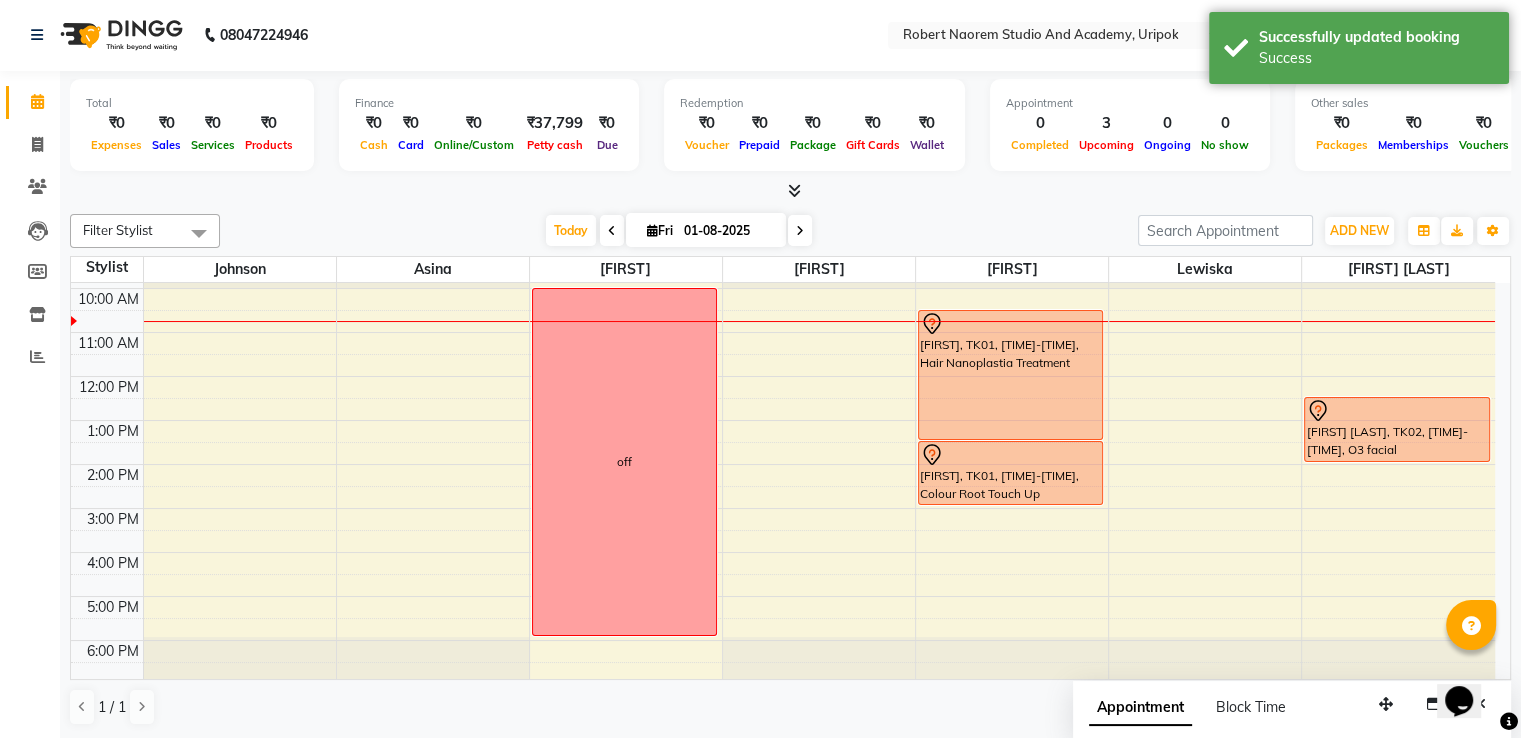 scroll, scrollTop: 0, scrollLeft: 0, axis: both 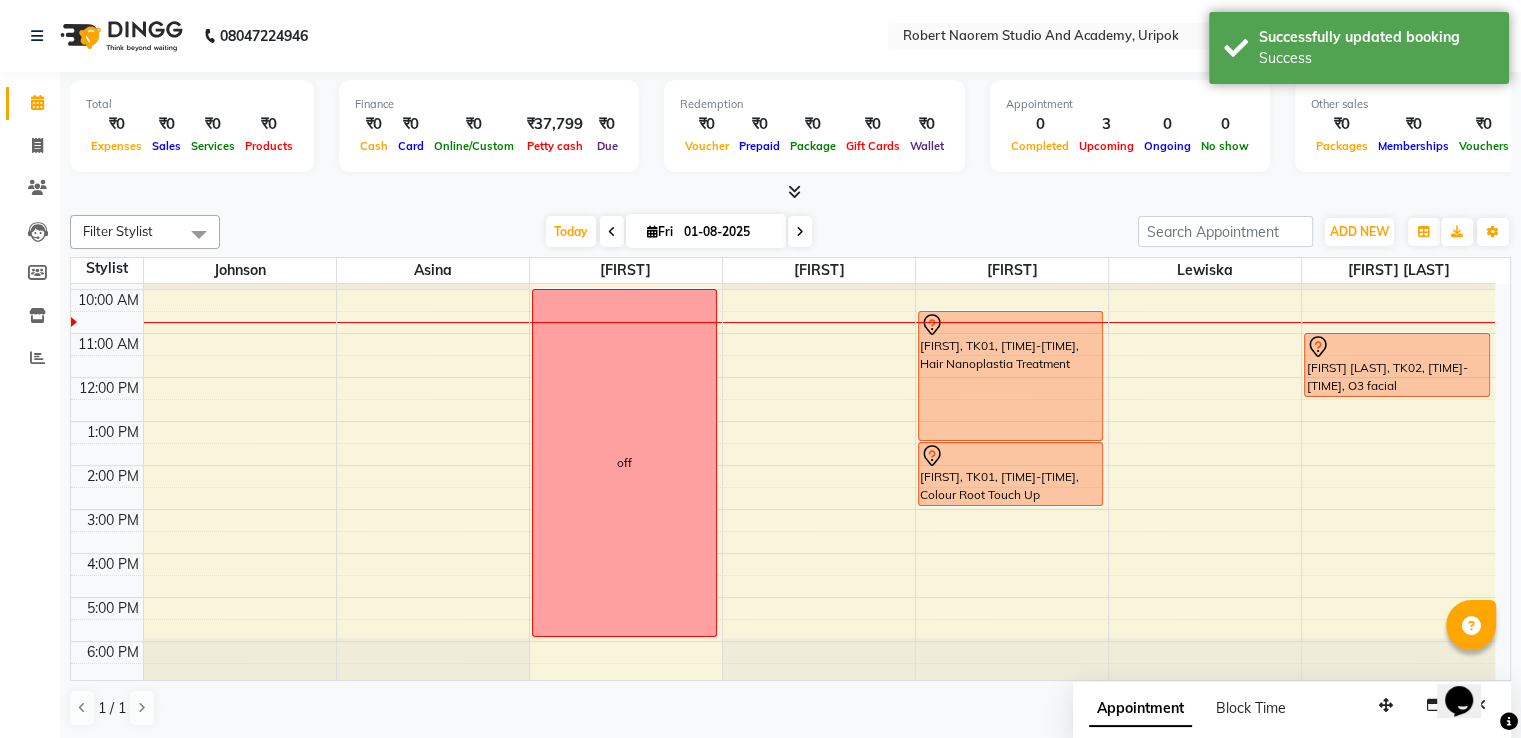 click on "[TIME] [TIME] [TIME] [TIME] [TIME] [TIME] [TIME] [TIME] [TIME] [TIME]  off  [FIRST], TK01, [TIME]-[TIME], Hair Nanoplastia Treatment  [FIRST], TK01, [TIME]-[TIME], Colour Root Touch Up  [FIRST] [LAST], TK02, [TIME]-[TIME], O3 facial" at bounding box center (783, 465) 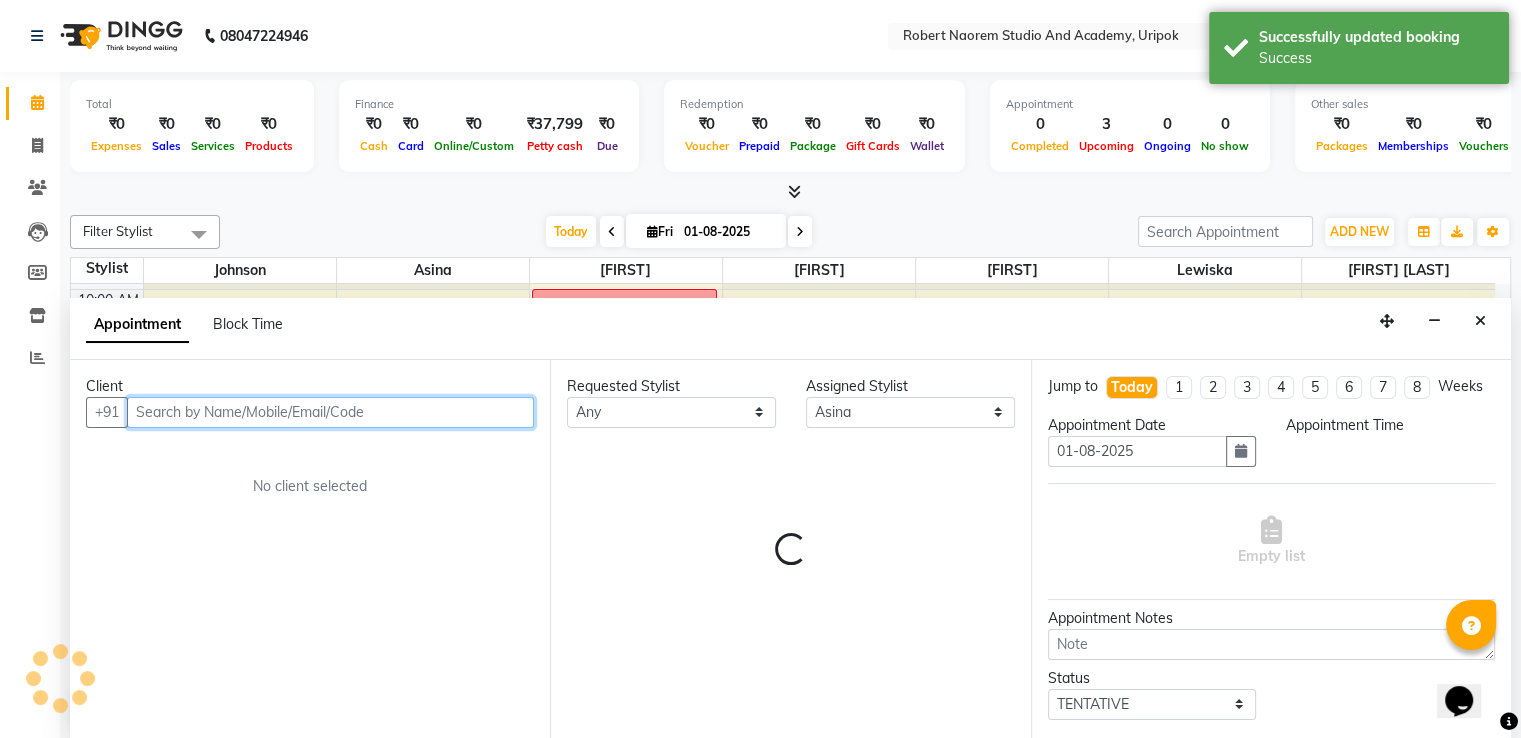 scroll, scrollTop: 1, scrollLeft: 0, axis: vertical 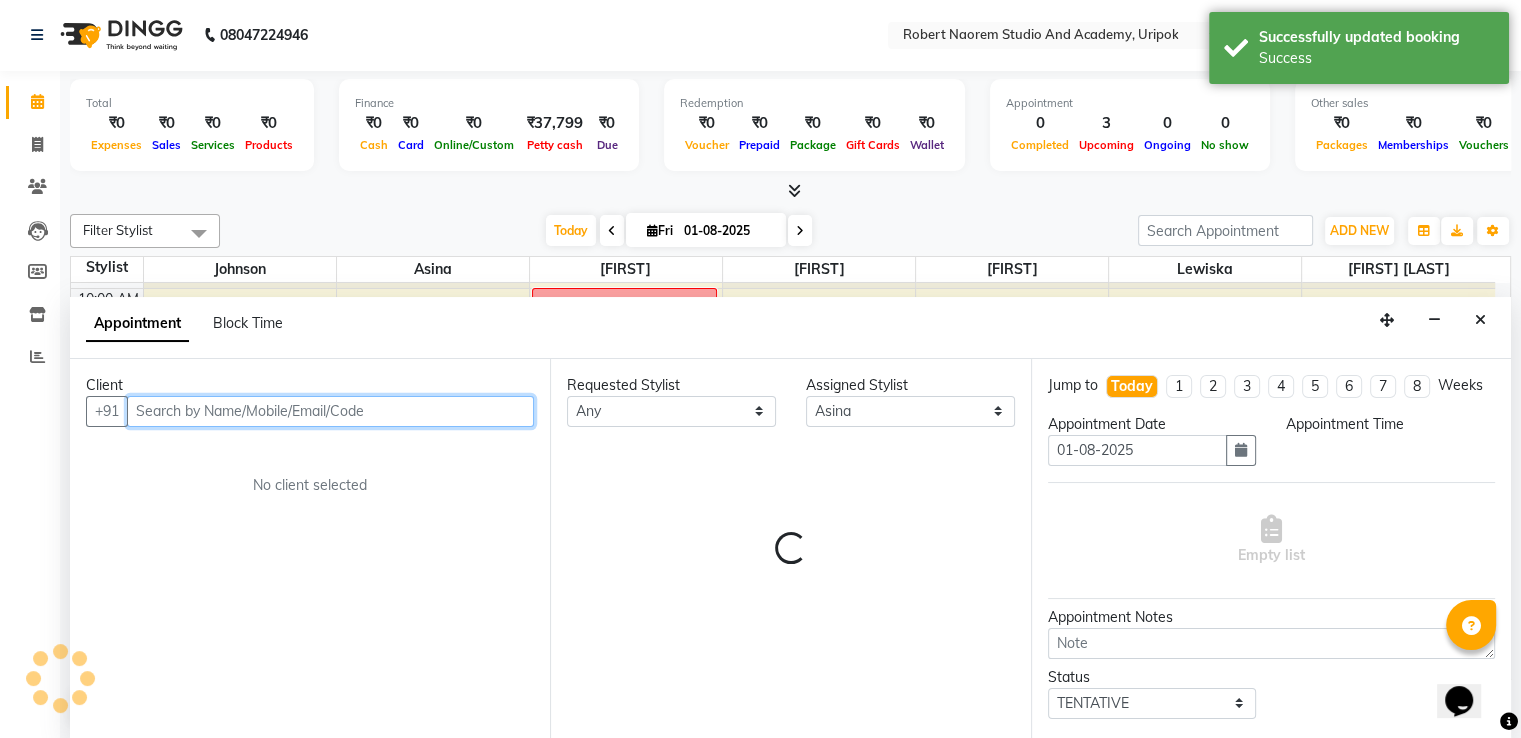 select on "660" 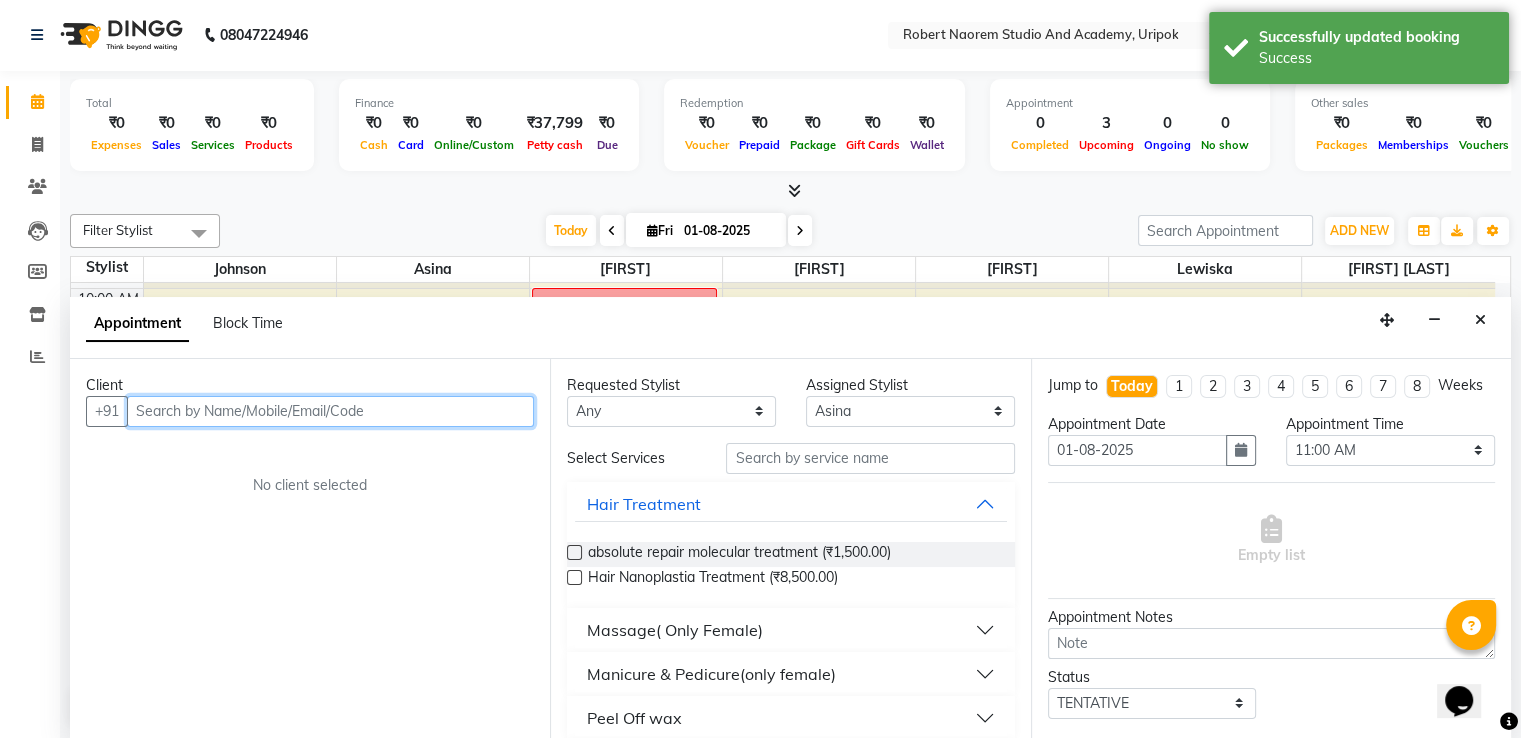 click at bounding box center [330, 411] 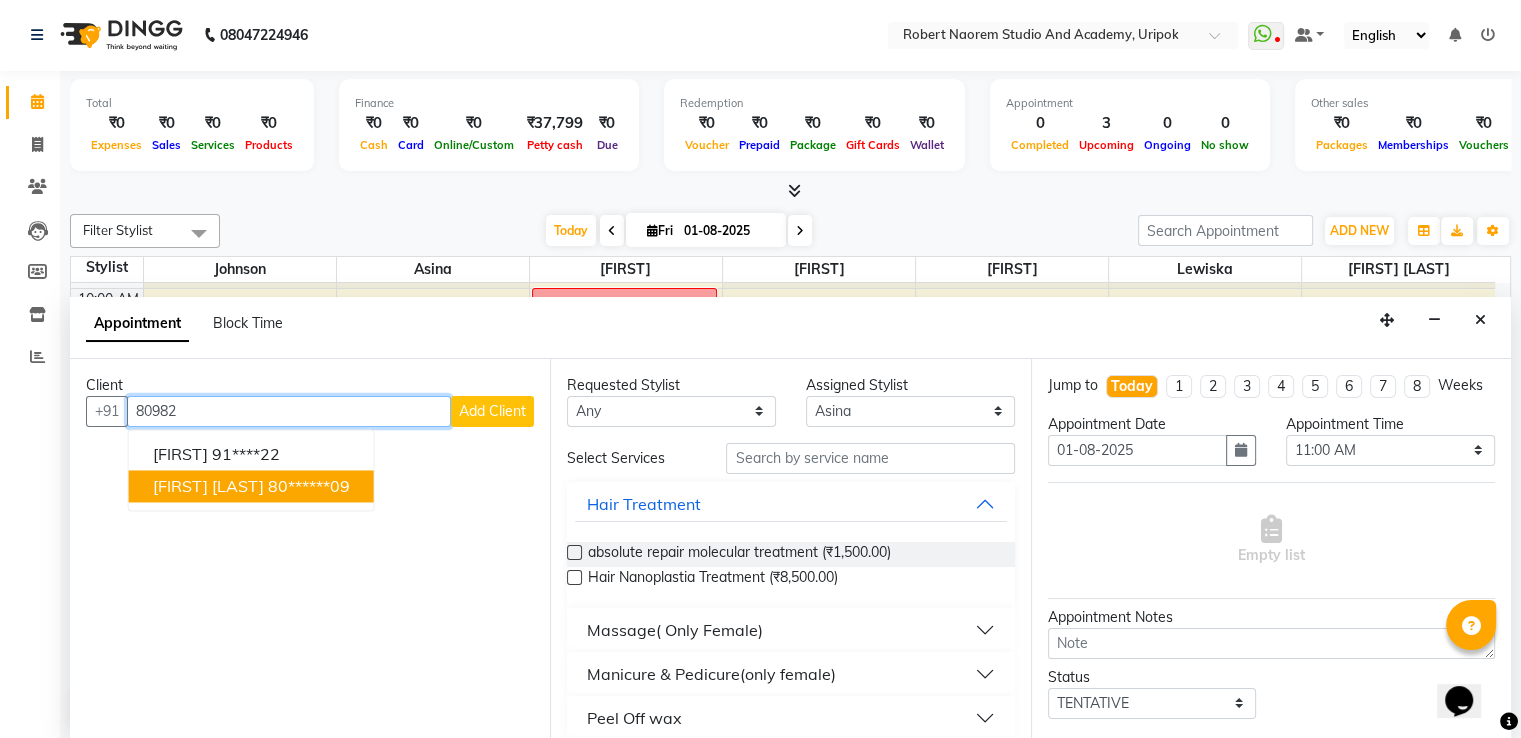 click on "80******09" at bounding box center [309, 486] 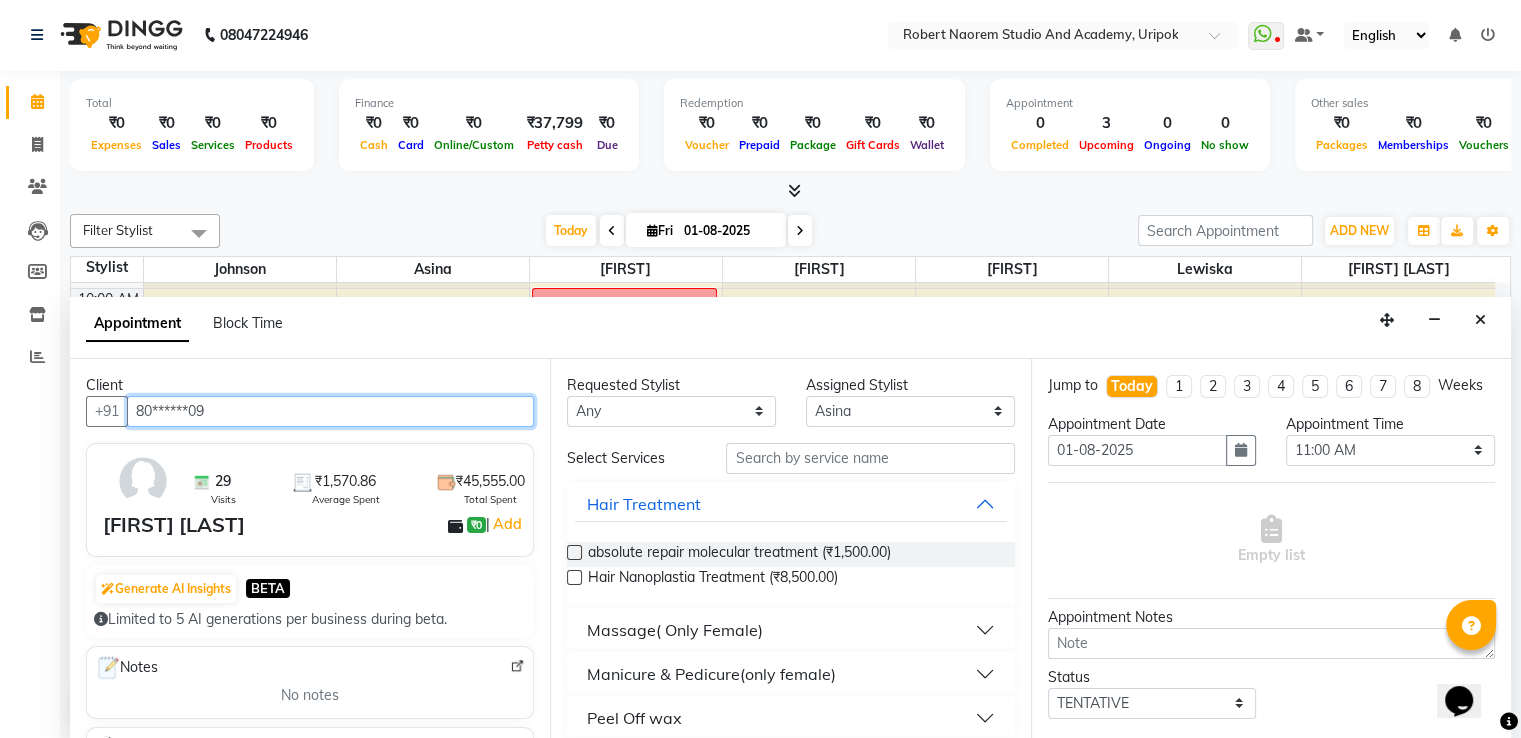 type on "80******09" 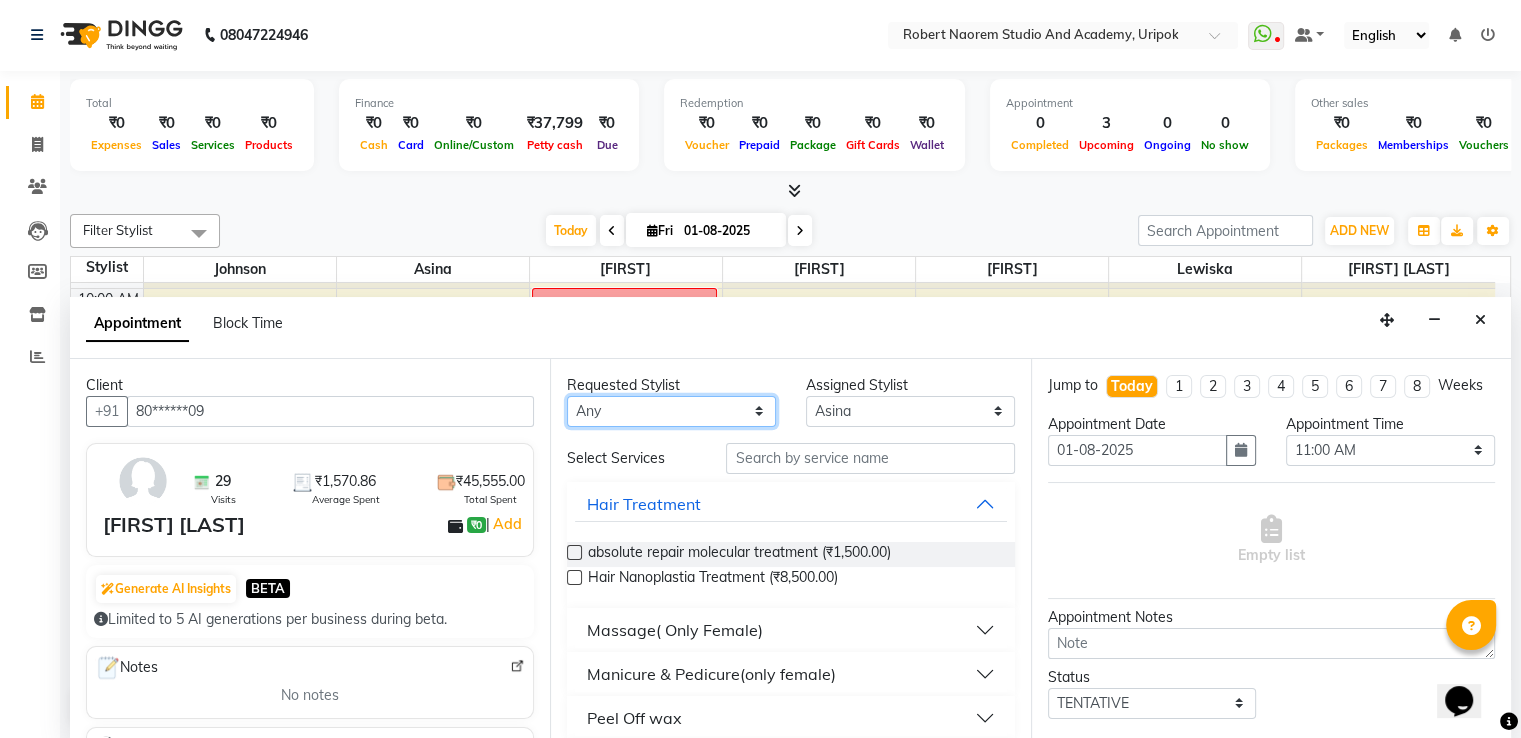 click on "[FIRST] [LAST] [FIRST] [LAST] [FIRST] [LAST] [FIRST] [LAST] [FIRST] [LAST] [FIRST] [LAST]" at bounding box center [671, 411] 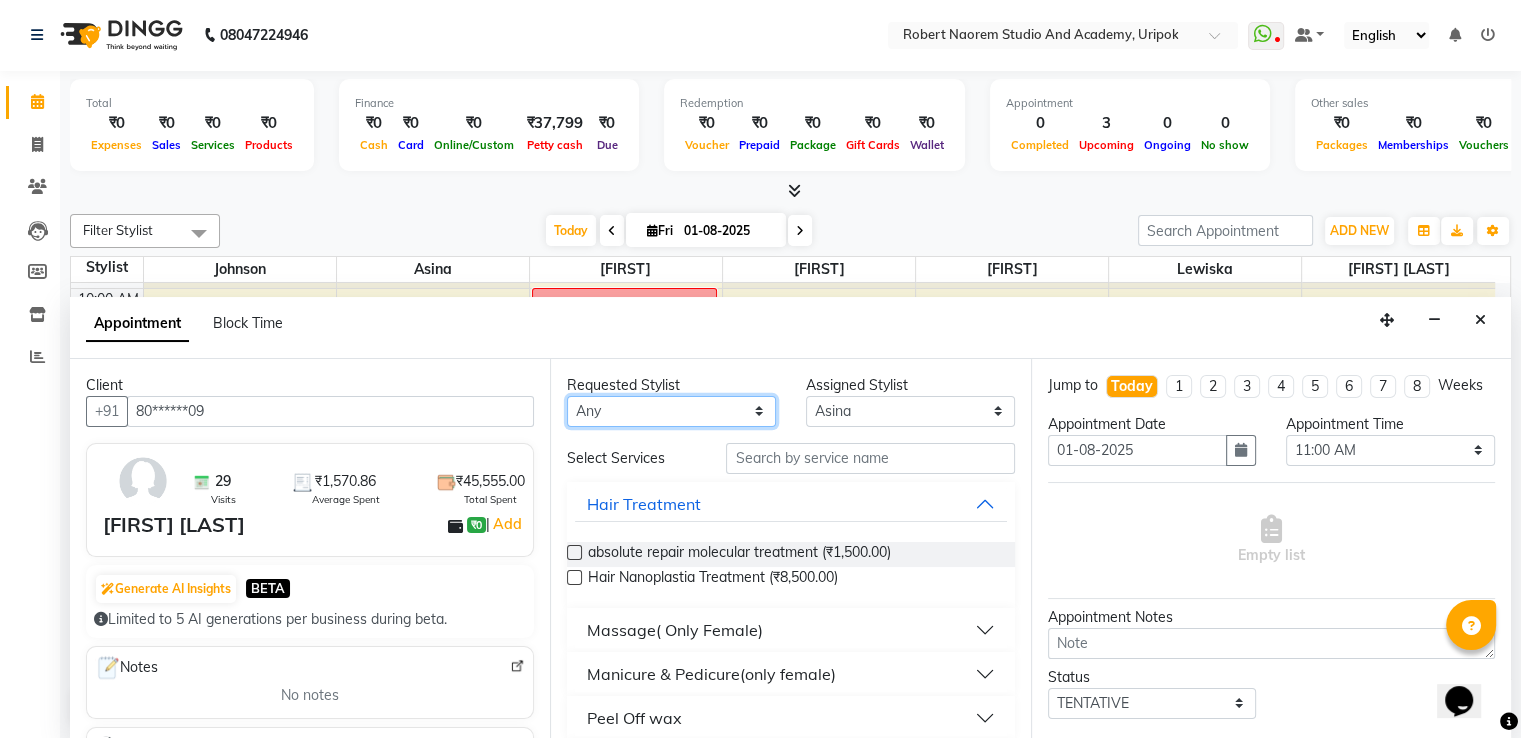 select on "29613" 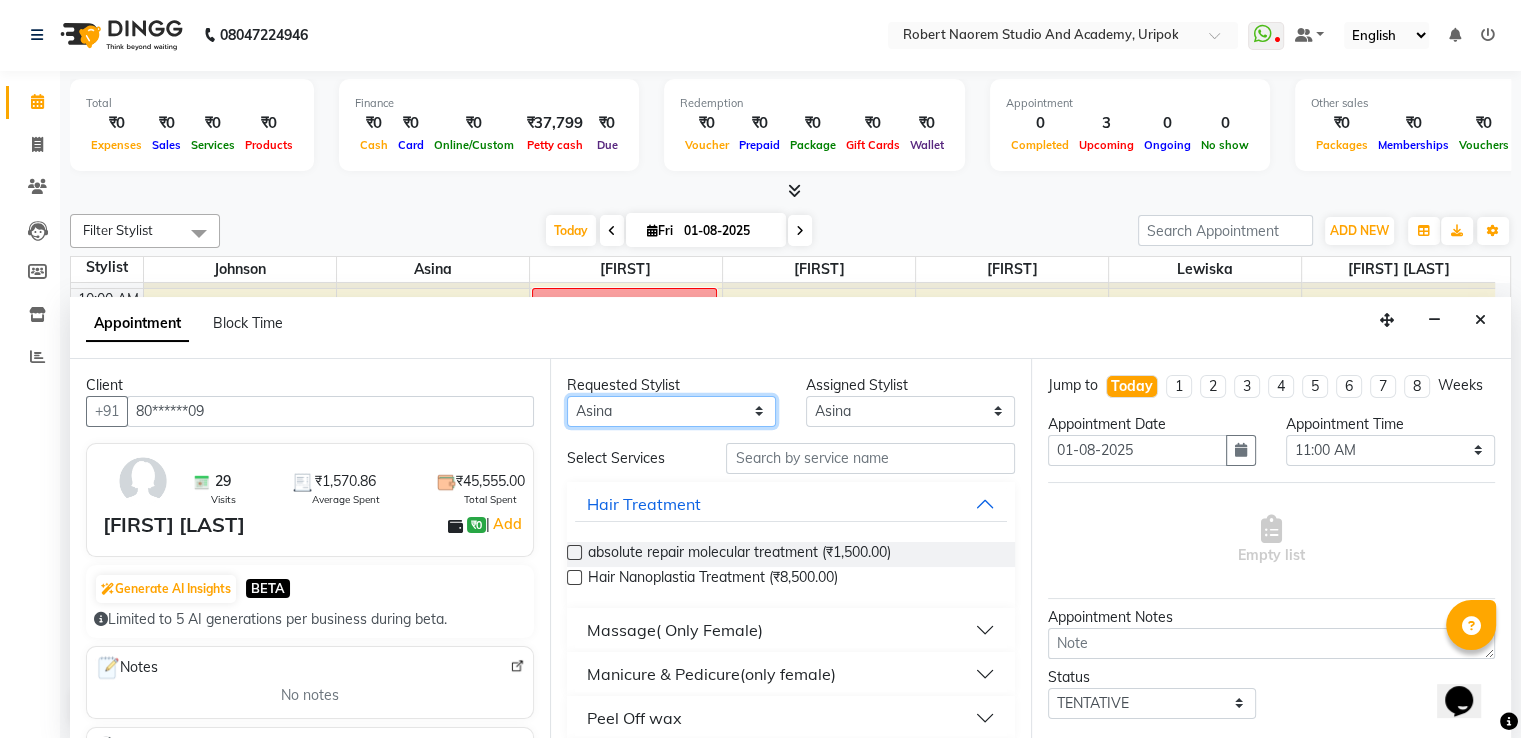 click on "[FIRST] [LAST] [FIRST] [LAST] [FIRST] [LAST] [FIRST] [LAST] [FIRST] [LAST] [FIRST] [LAST]" at bounding box center [671, 411] 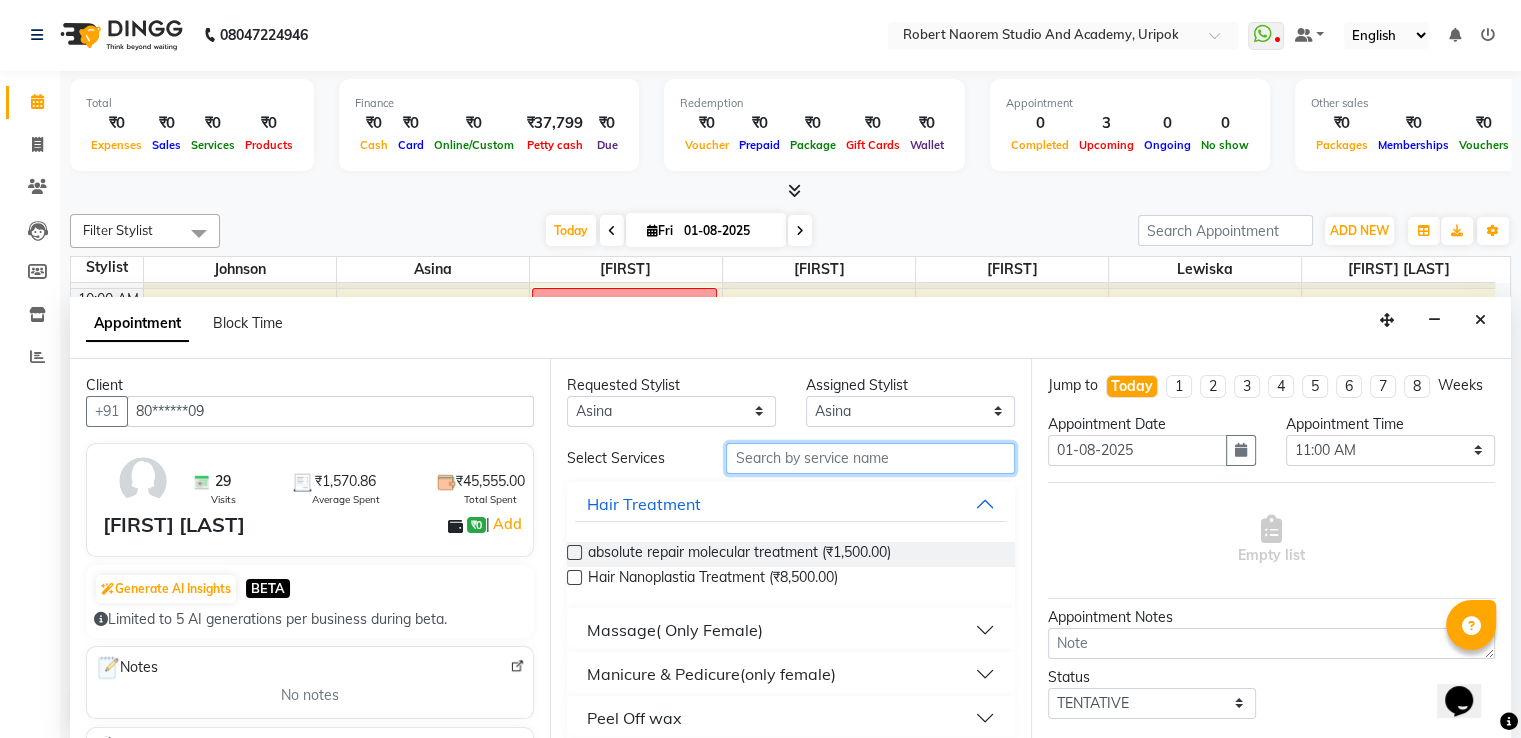 click at bounding box center [870, 458] 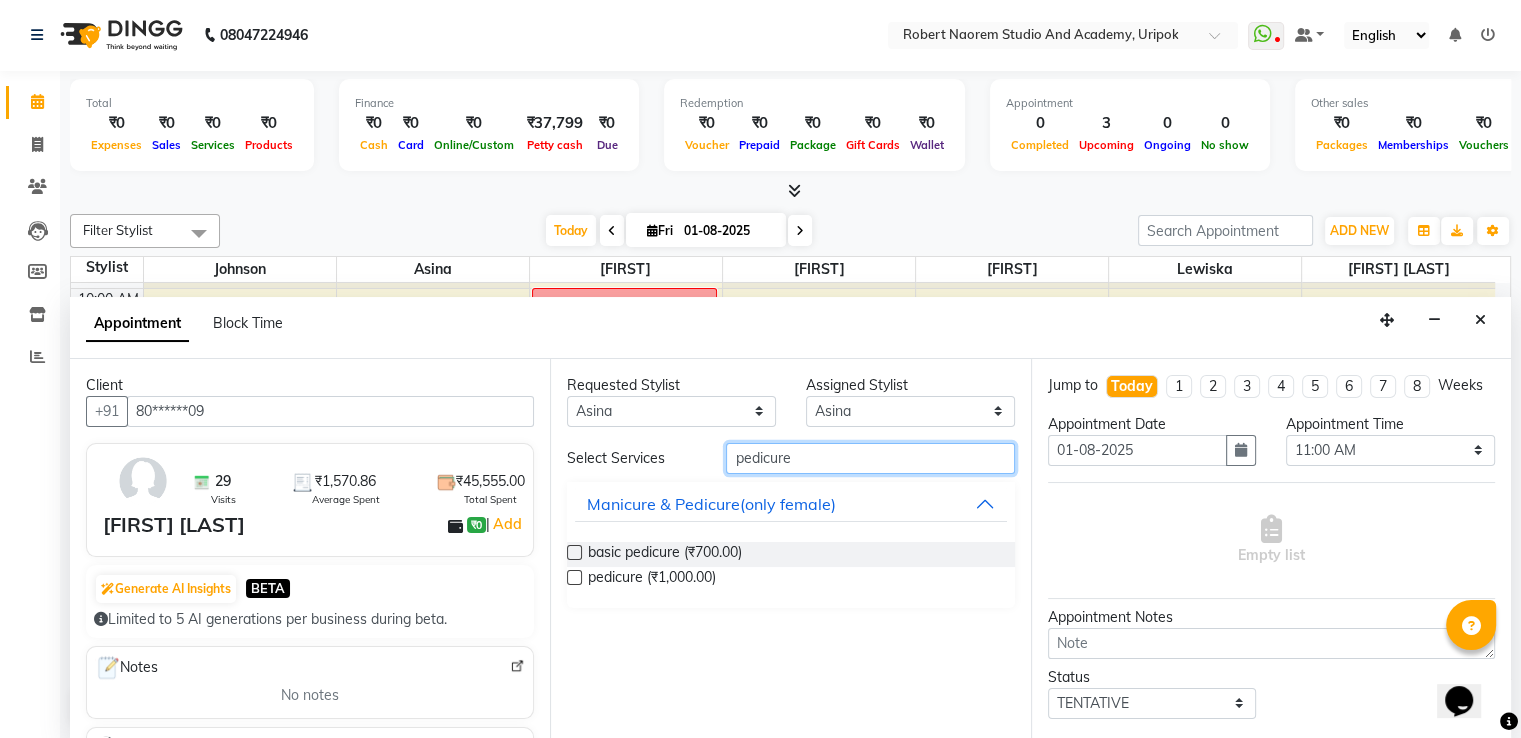 type on "pedicure" 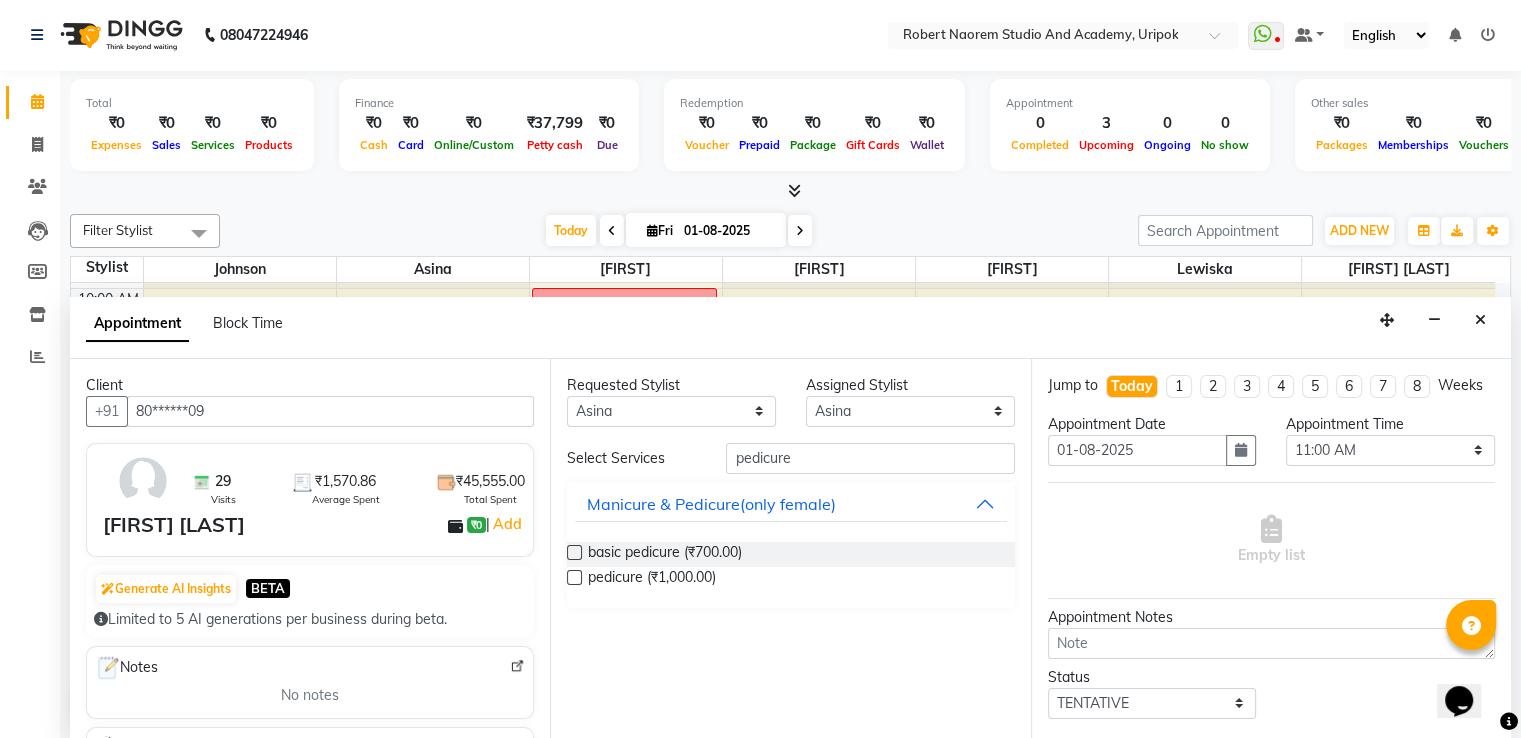 click at bounding box center [574, 577] 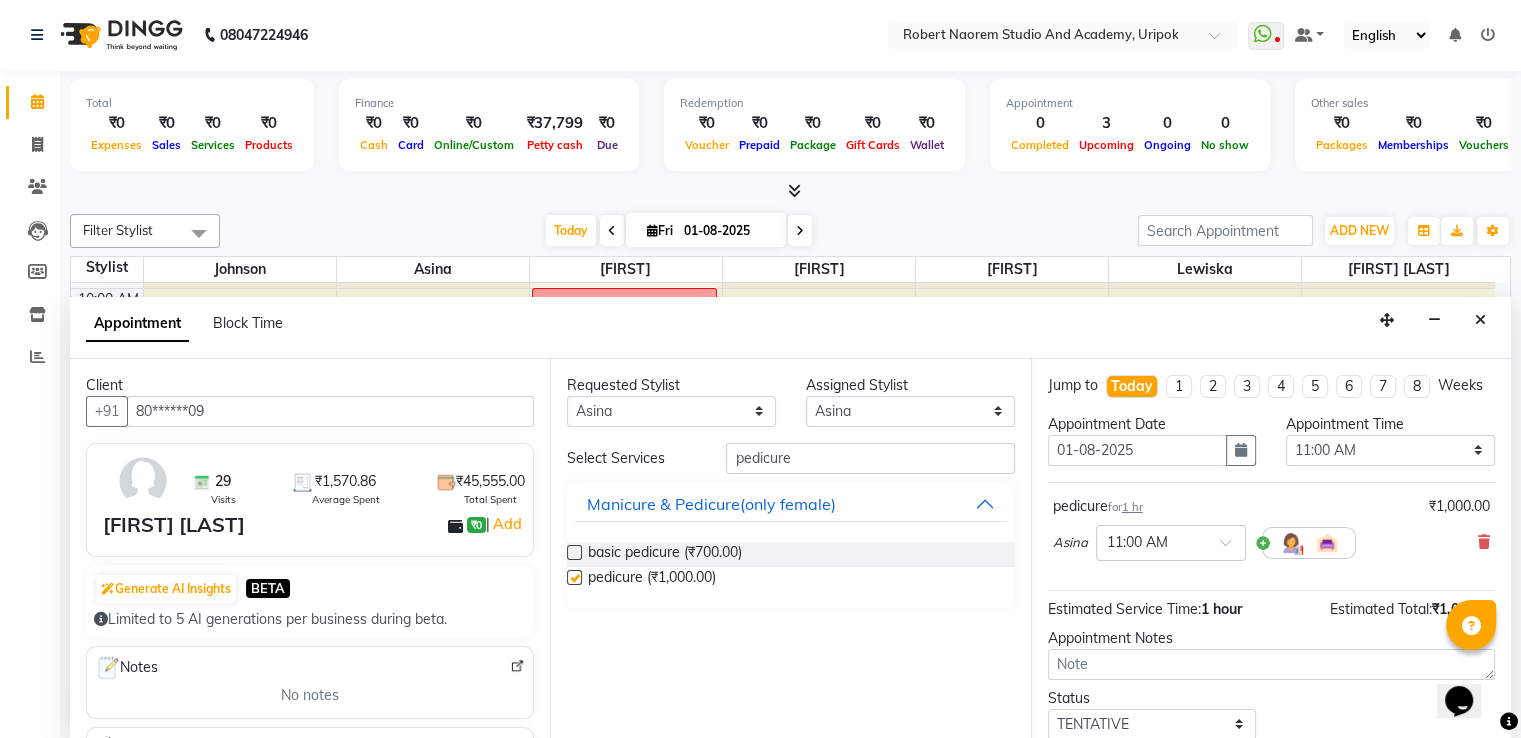 checkbox on "false" 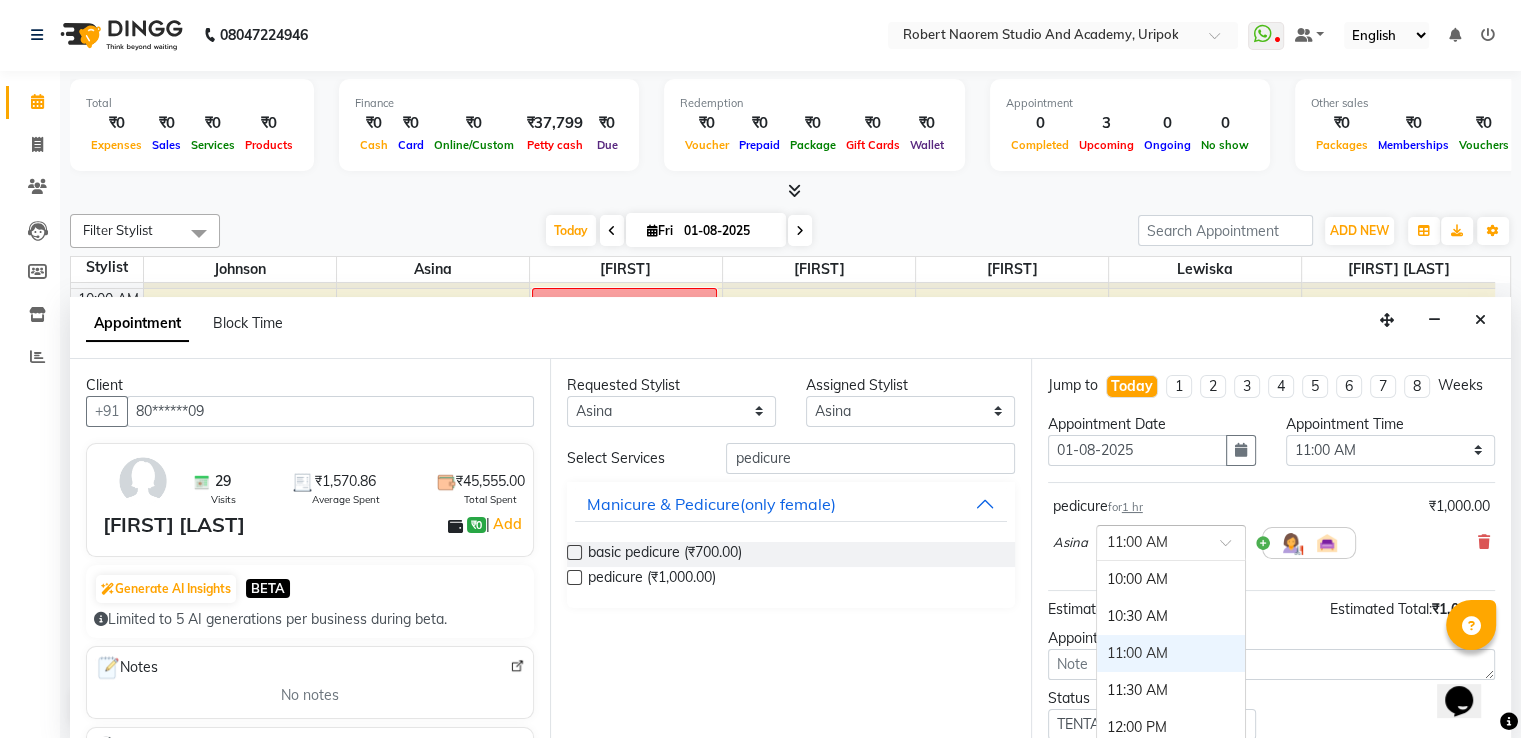 click at bounding box center (1171, 541) 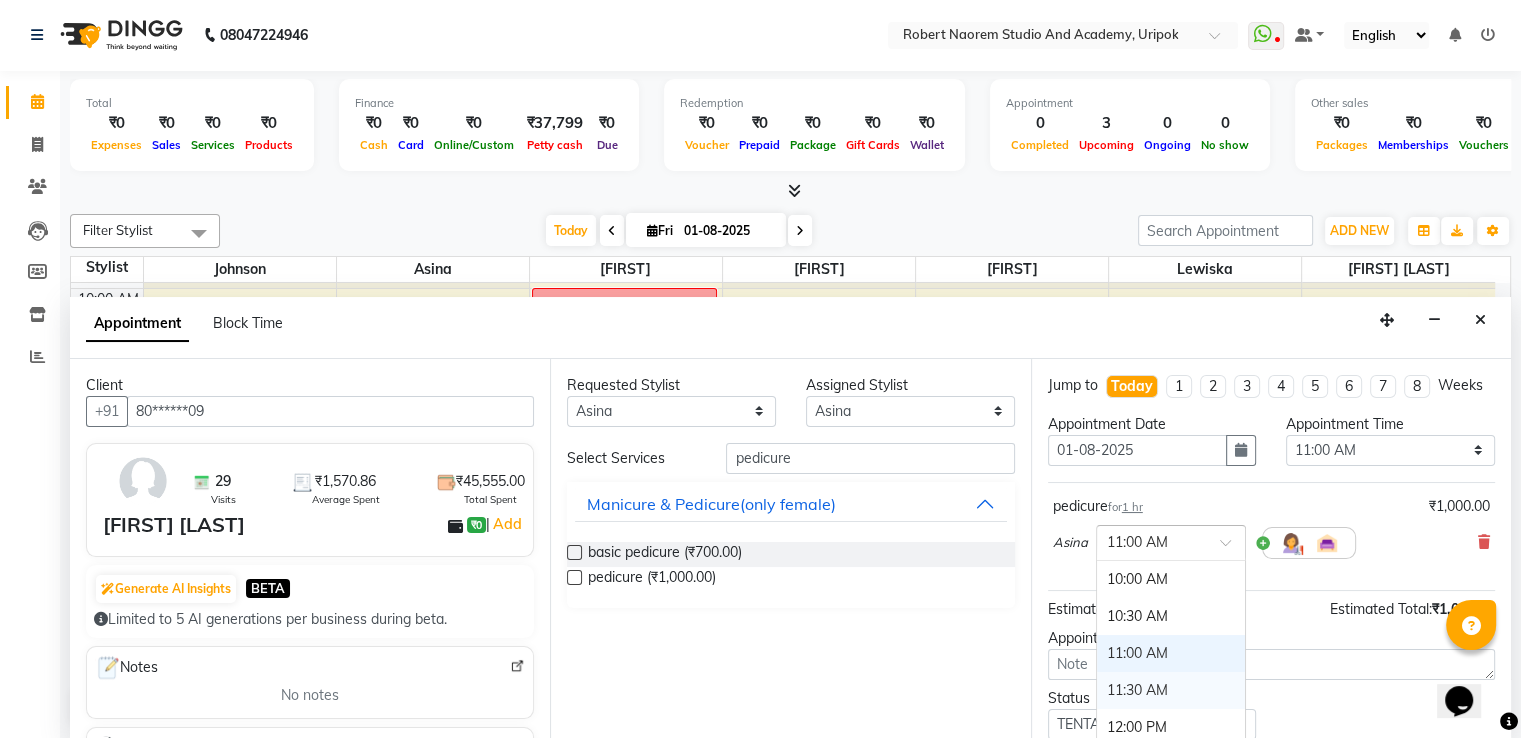 click on "11:30 AM" at bounding box center [1171, 690] 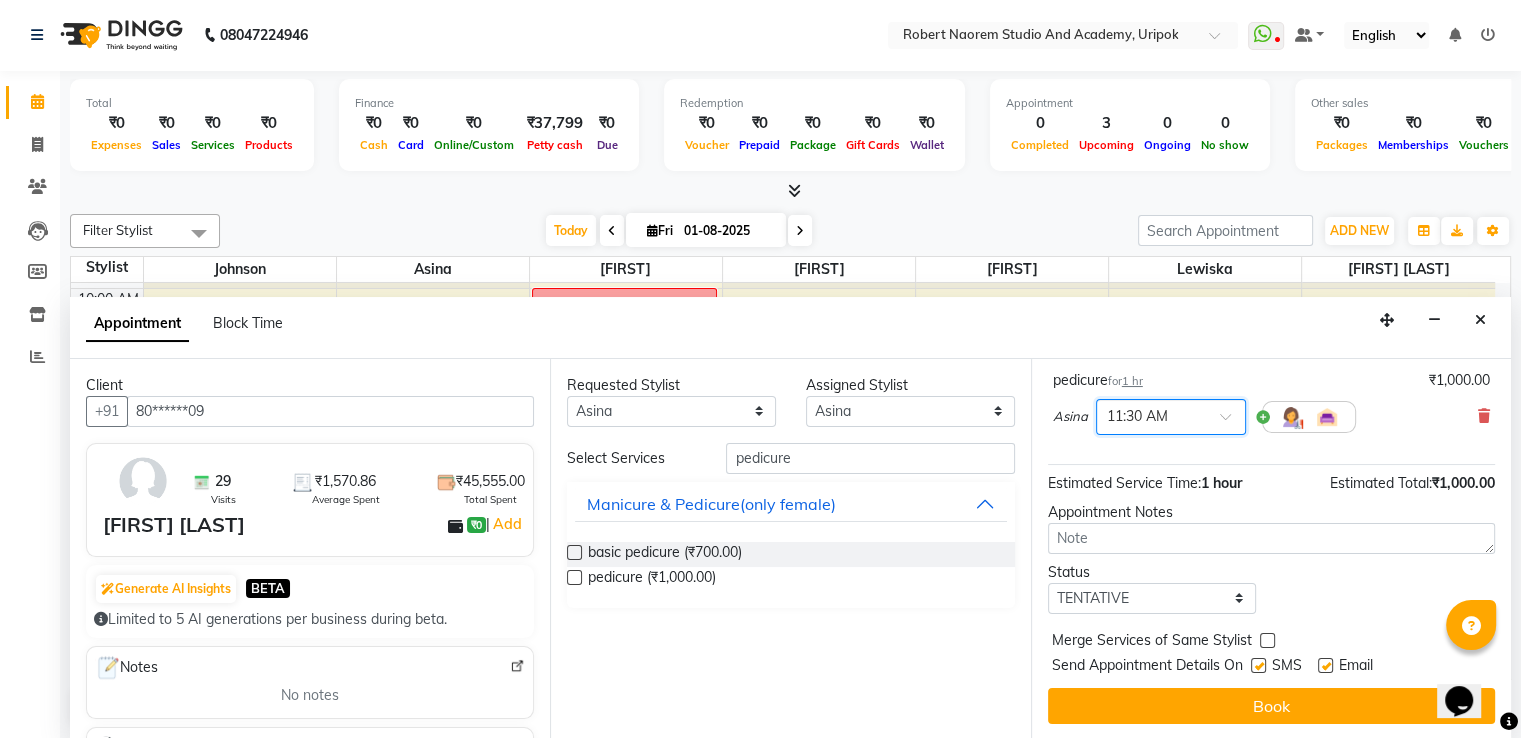 scroll, scrollTop: 144, scrollLeft: 0, axis: vertical 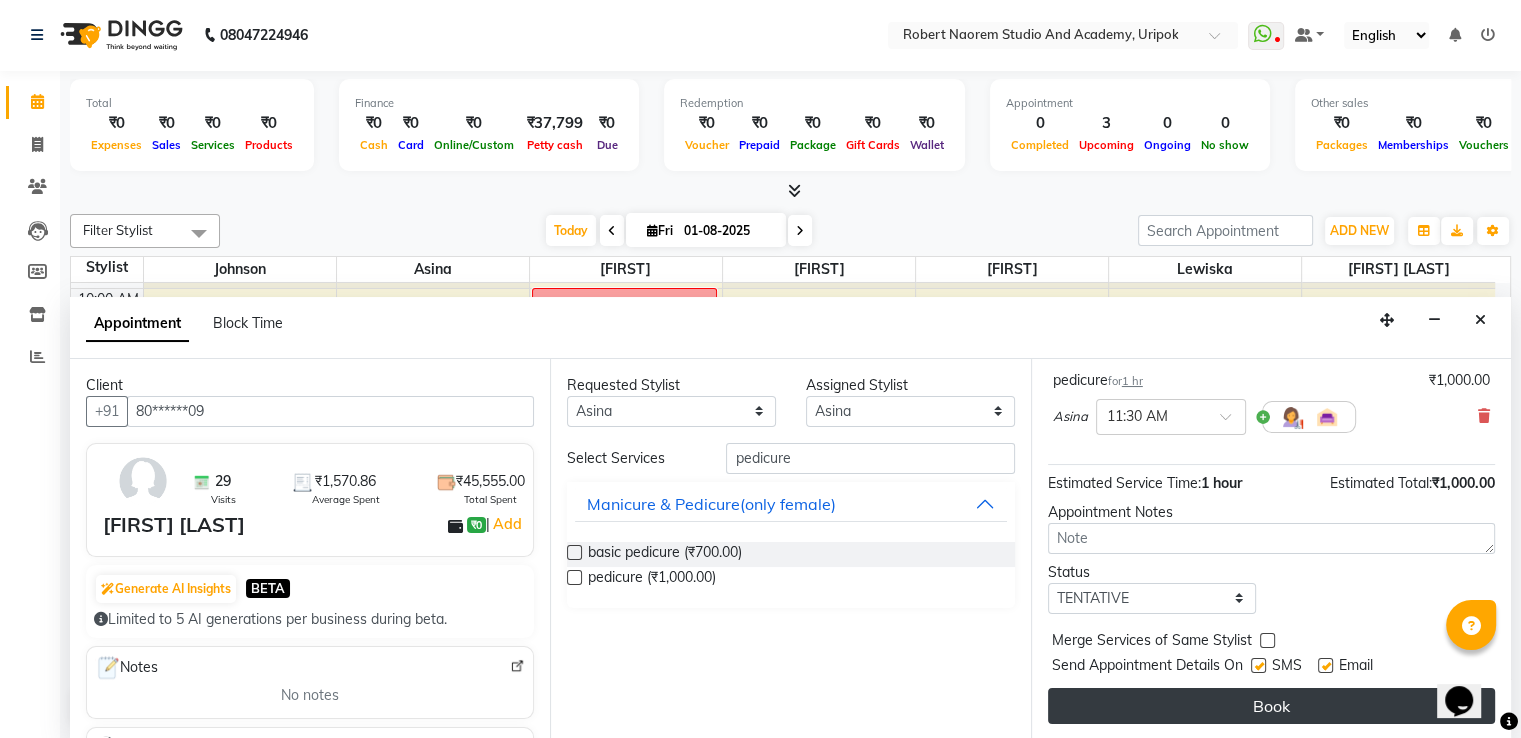 click on "Book" at bounding box center [1271, 706] 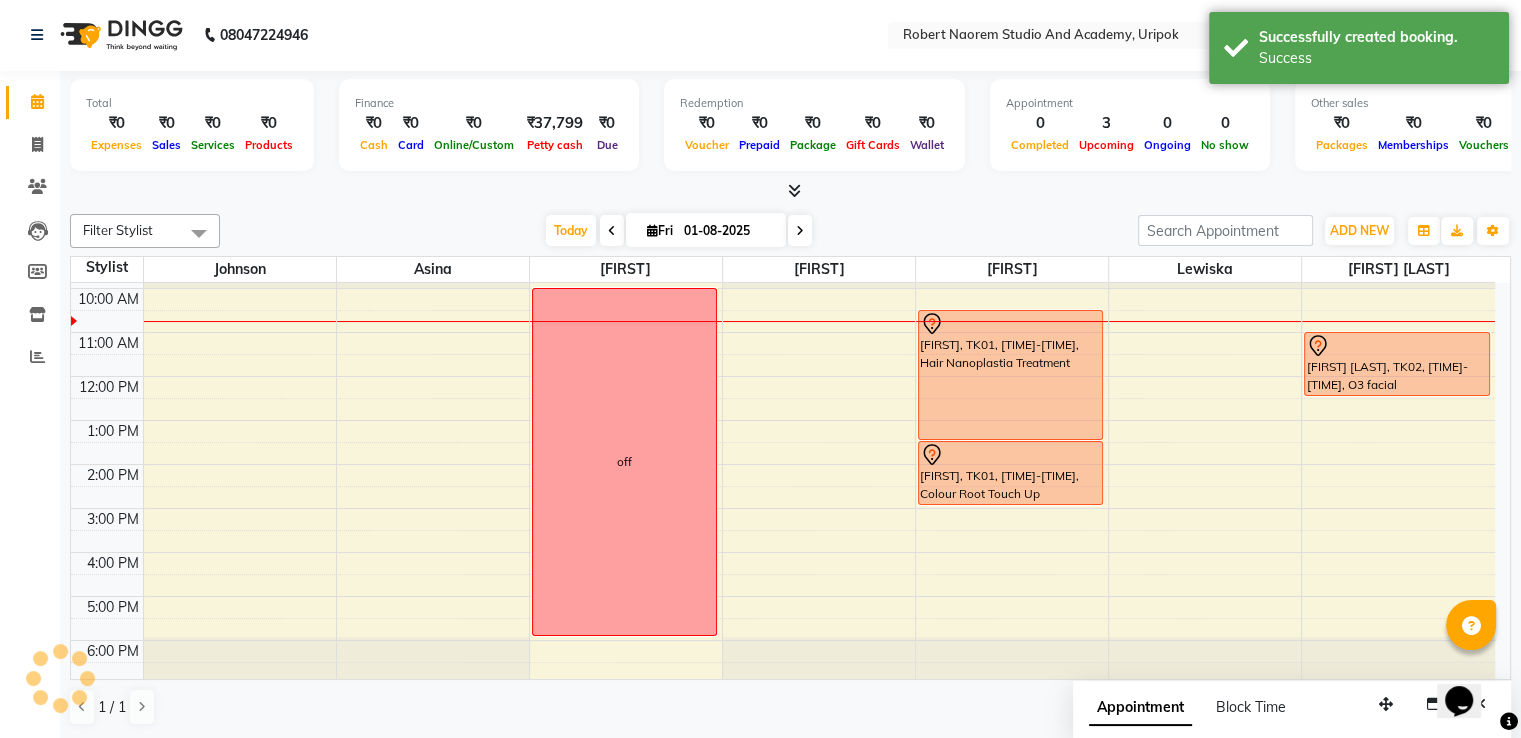 scroll, scrollTop: 0, scrollLeft: 0, axis: both 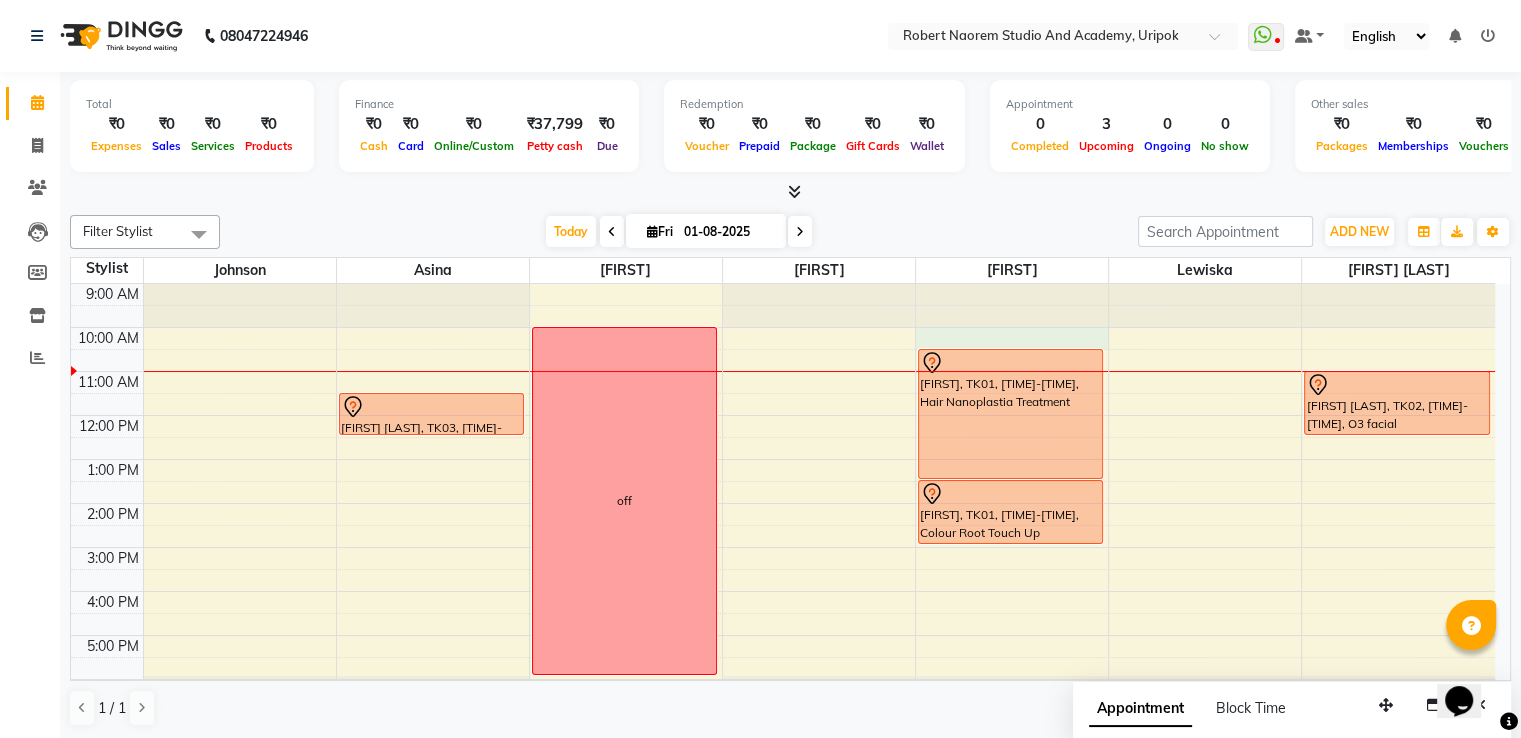click on "[TIME] [TIME] [TIME] [TIME] [TIME] [TIME] [TIME] [TIME] [TIME] [TIME] [FIRST] [LAST], TK03, [TIME]-[TIME], pedicure  off  [FIRST], TK01, [TIME]-[TIME], Hair Nanoplastia Treatment  [FIRST], TK01, [TIME]-[TIME], Colour Root Touch Up  [FIRST] [LAST], TK02, [TIME]-[TIME], O3 facial" at bounding box center [783, 503] 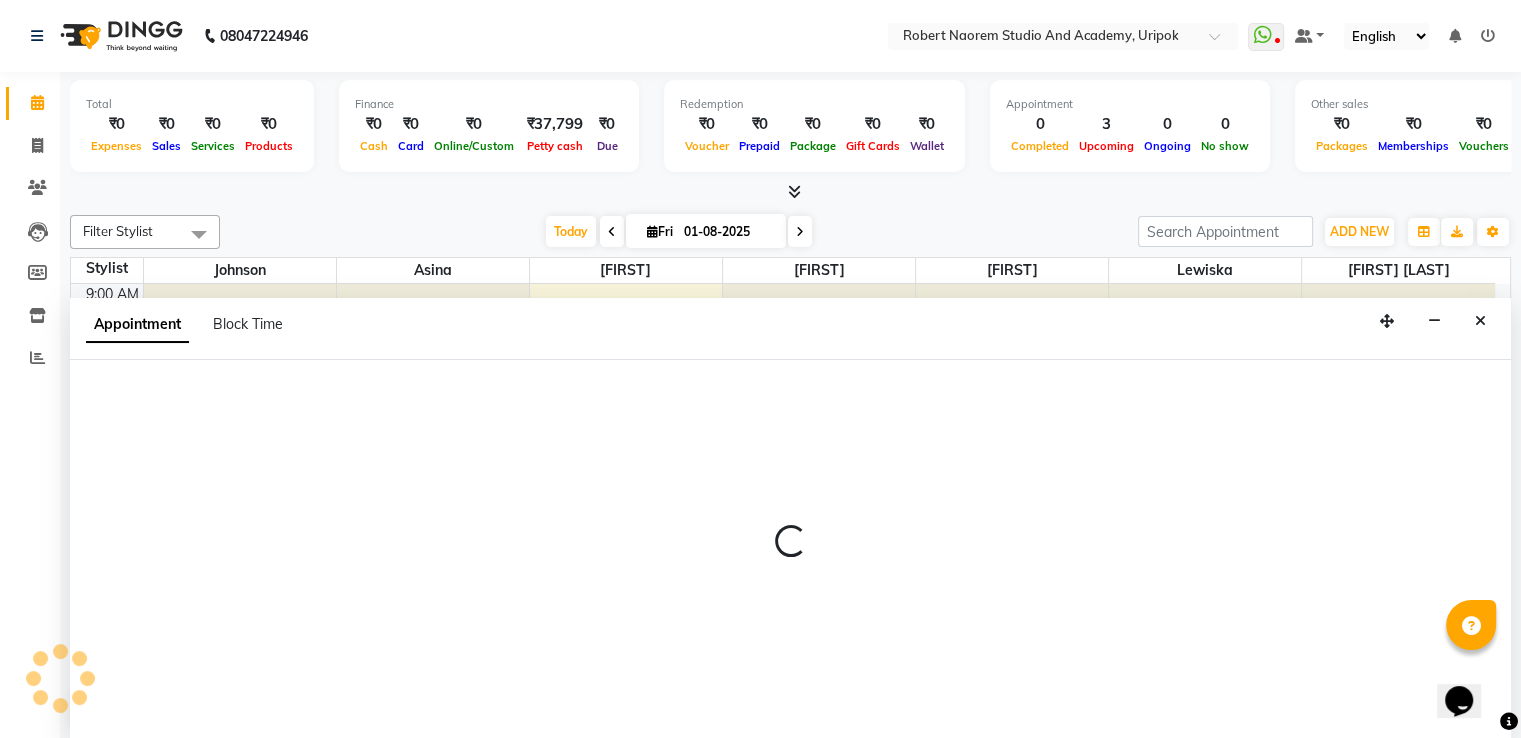 scroll, scrollTop: 1, scrollLeft: 0, axis: vertical 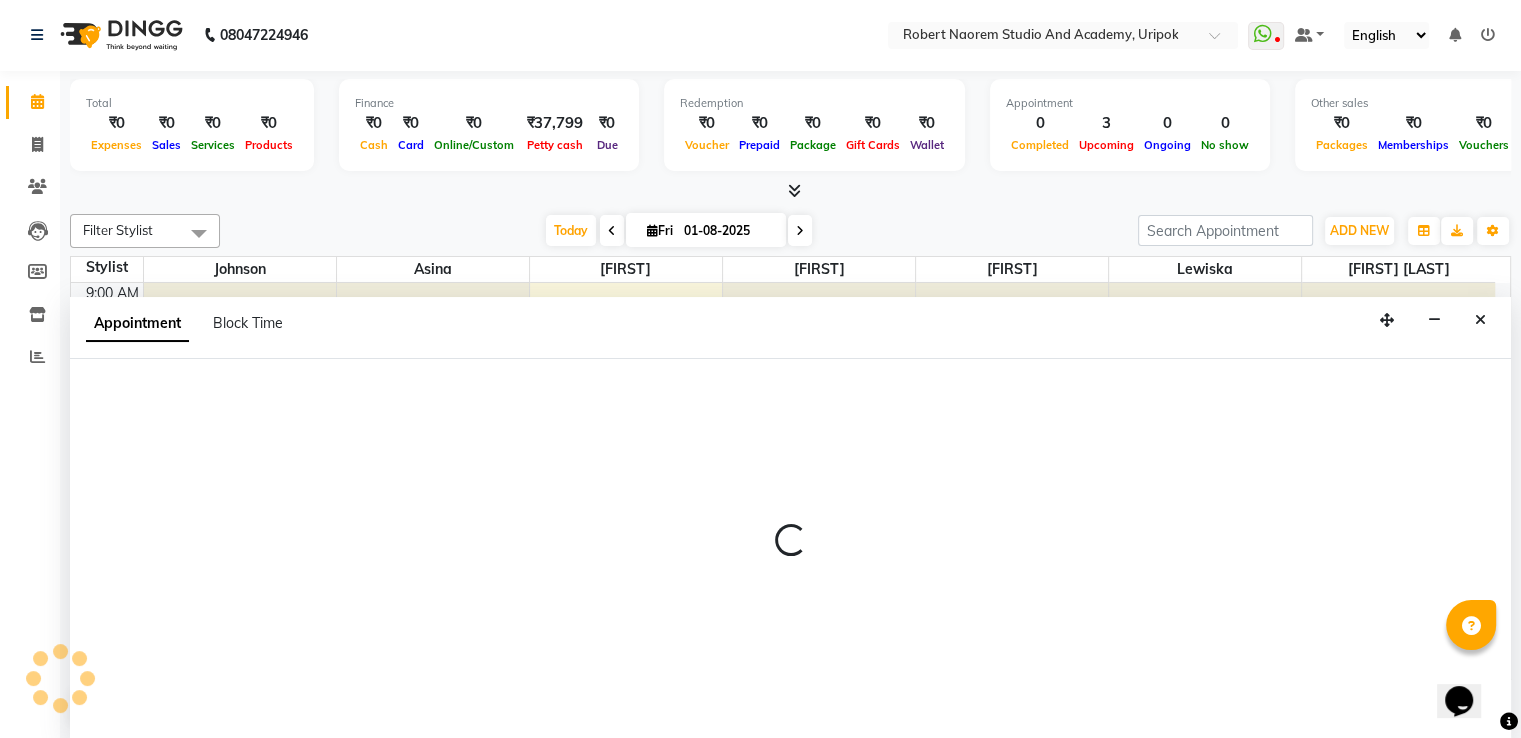 select on "[POSTAL CODE]" 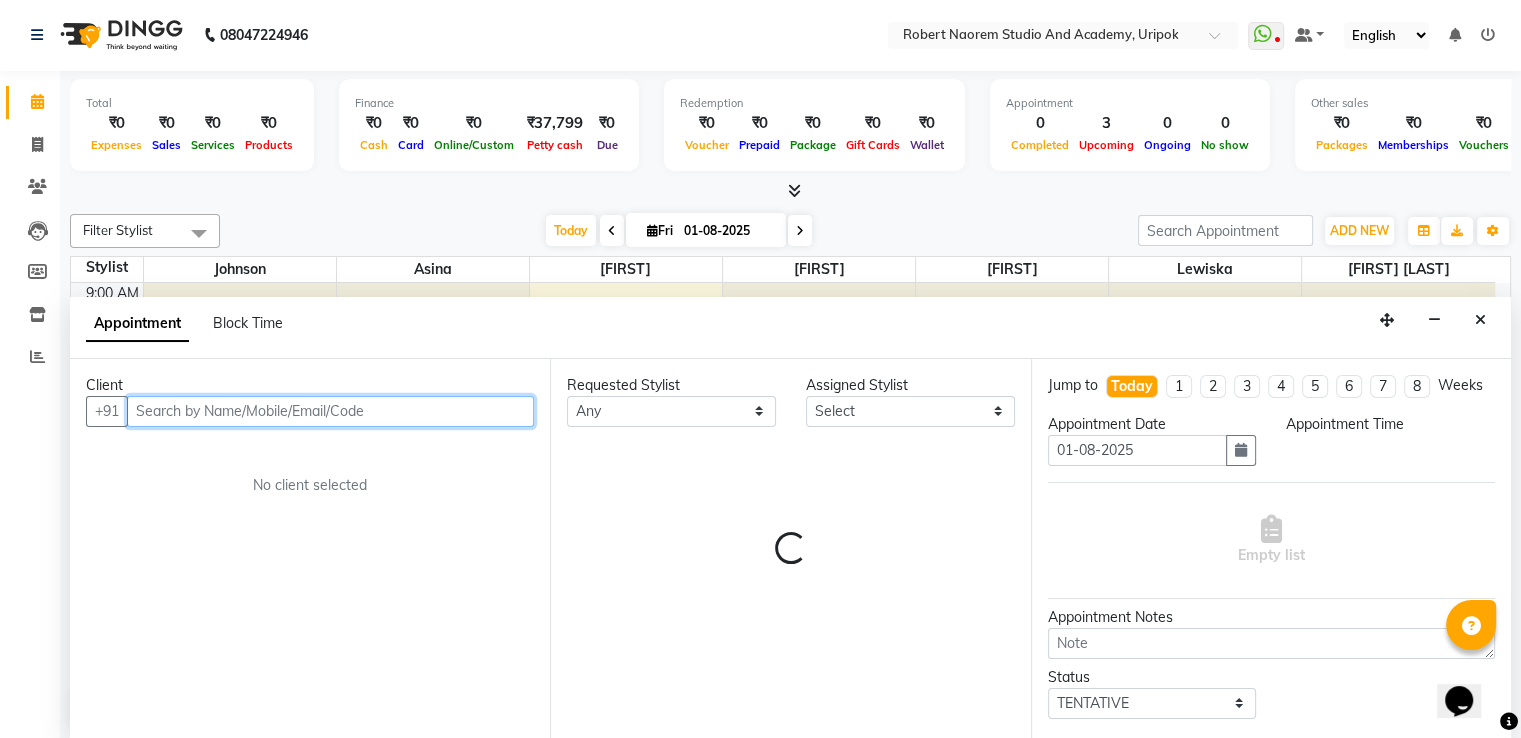 select on "600" 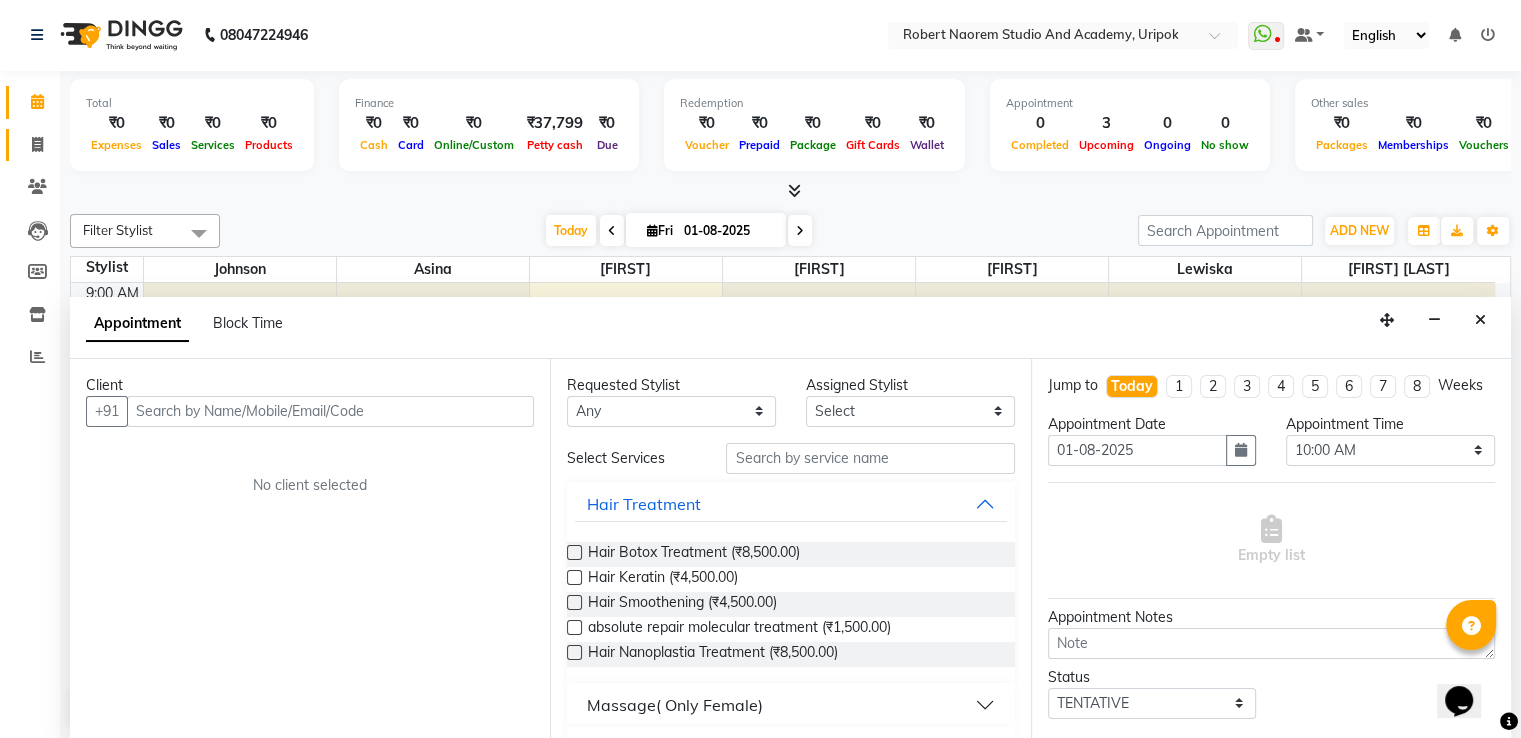 click 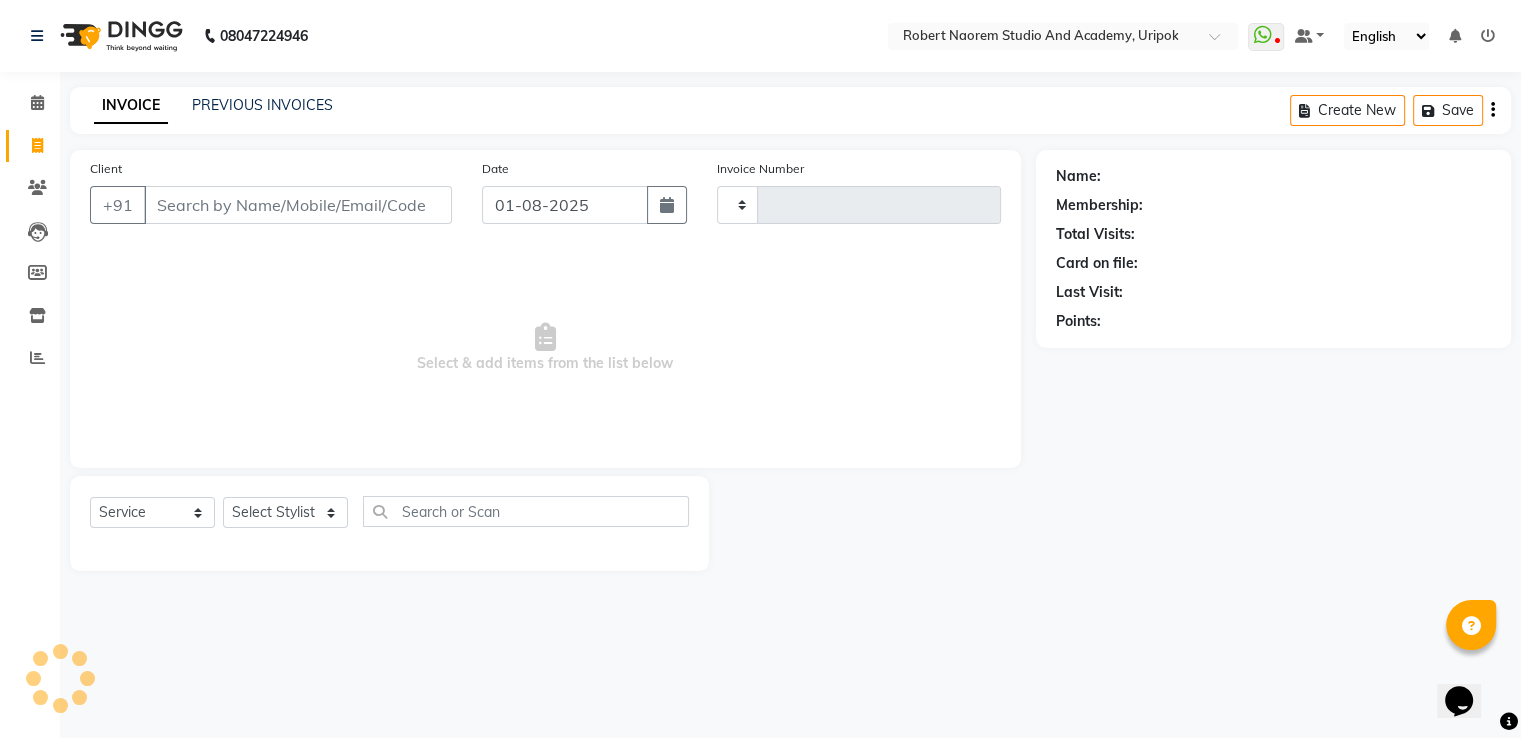 scroll, scrollTop: 0, scrollLeft: 0, axis: both 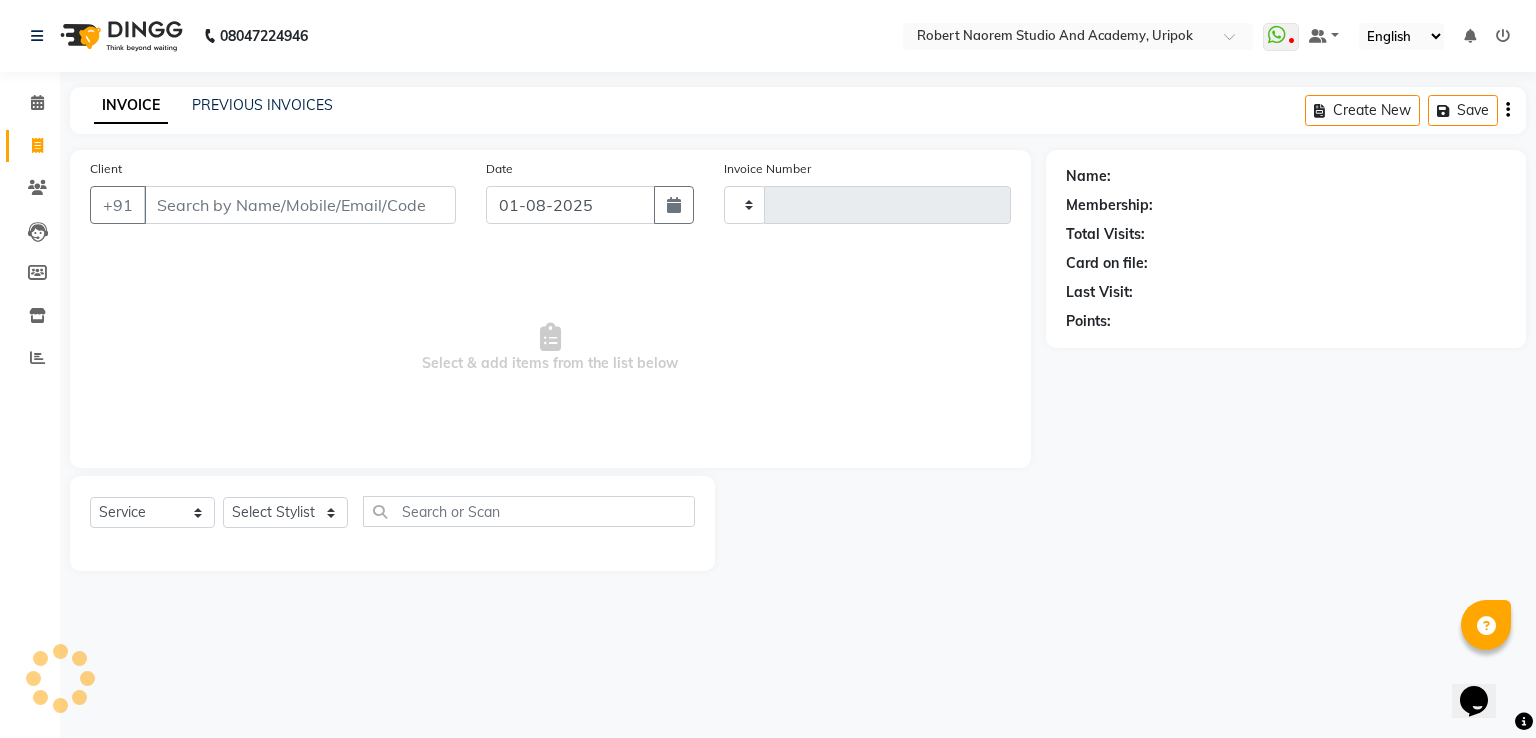 type on "0934" 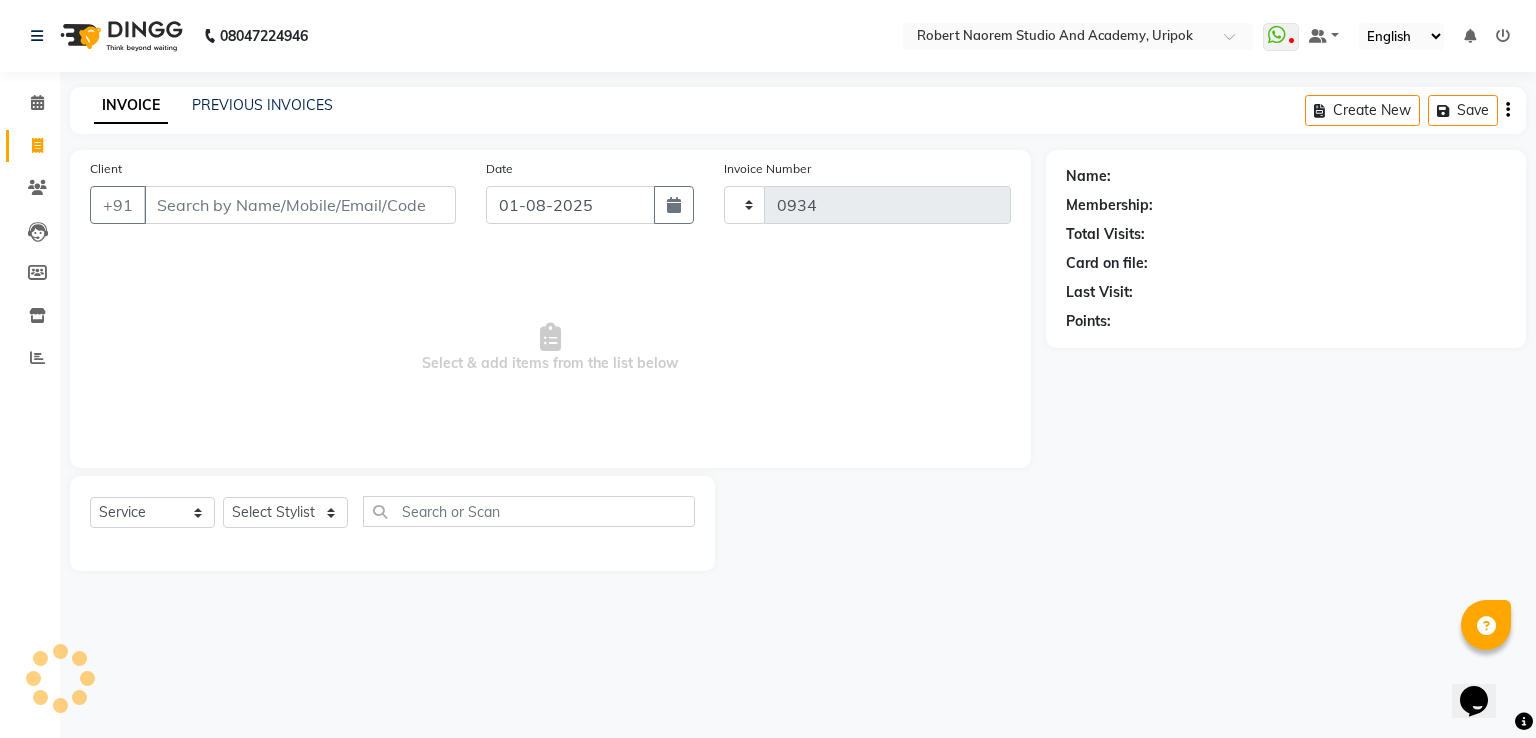 select on "4880" 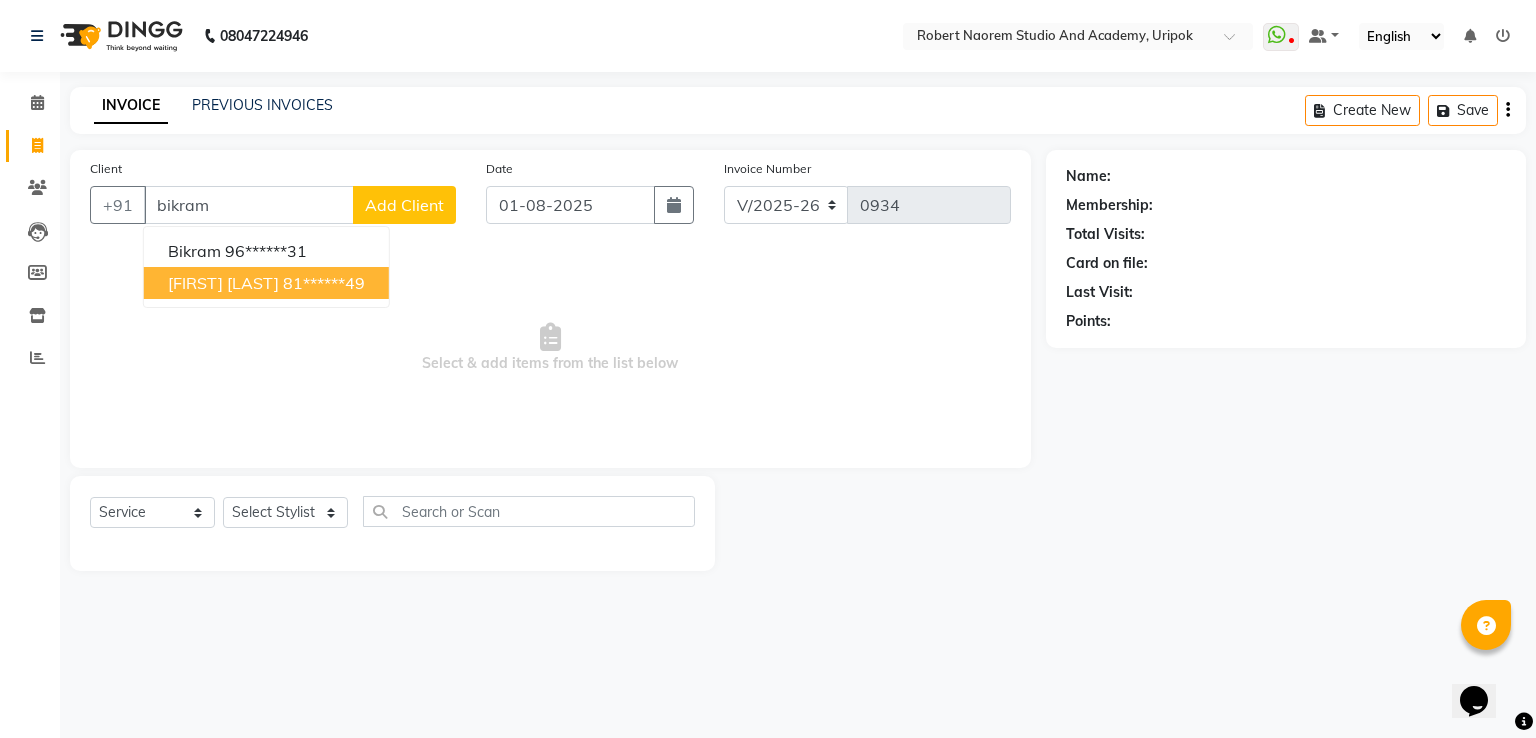 click on "[FIRST] [LAST]" at bounding box center (223, 283) 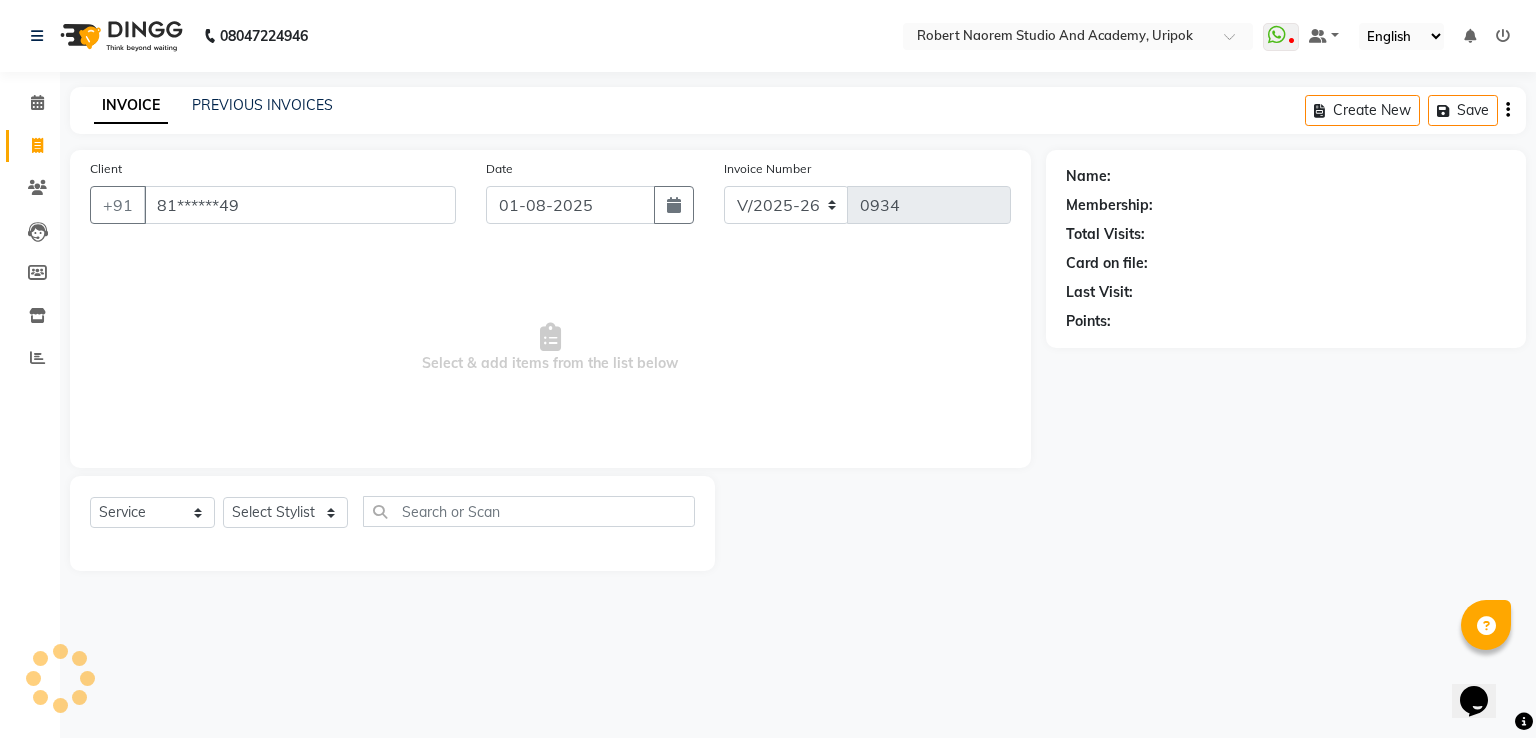 type on "81******49" 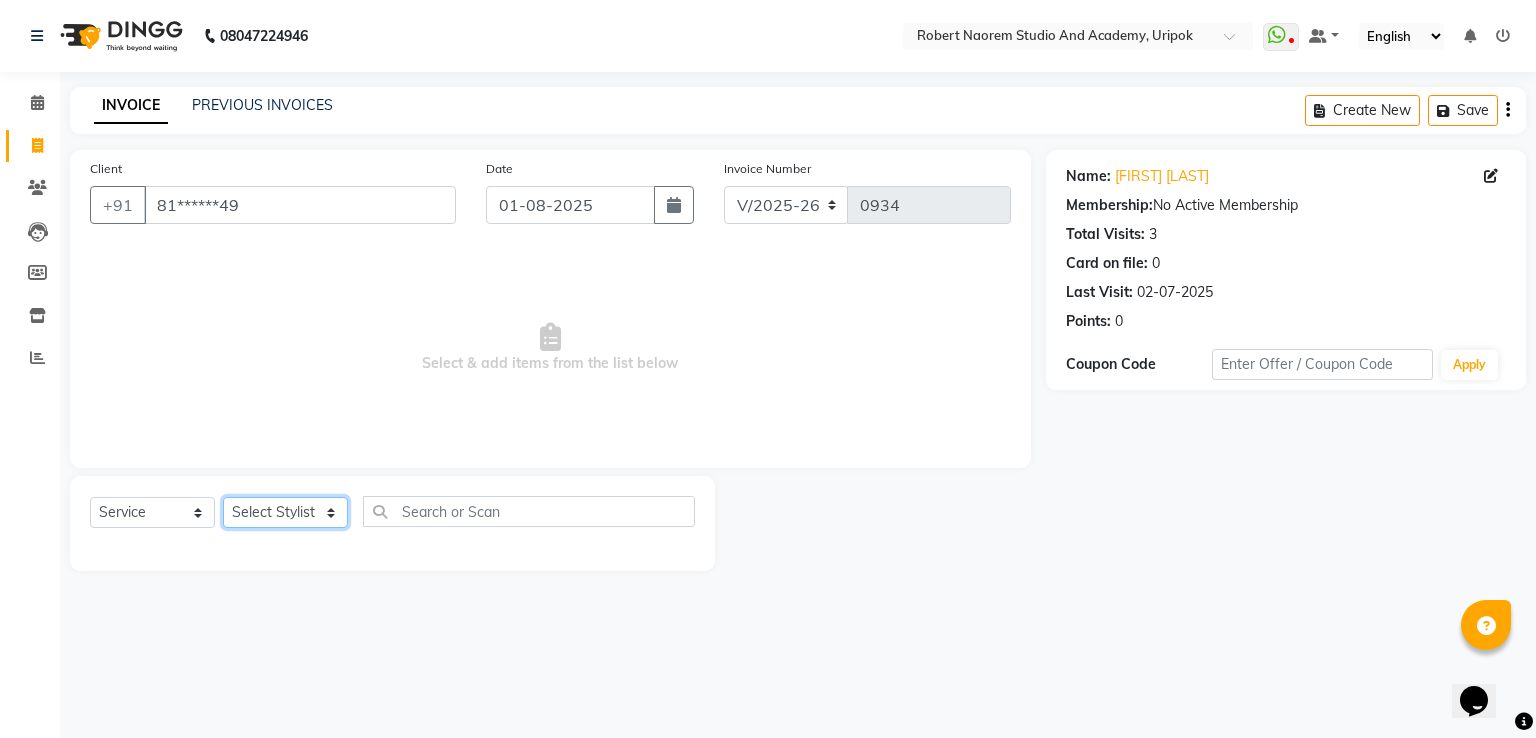 click on "Select Stylist [FIRST] [LAST] [FIRST] [LAST] [FIRST] [LAST] [FIRST] [LAST] [FIRST] [LAST] [FIRST] [LAST] [FIRST] [LAST]" 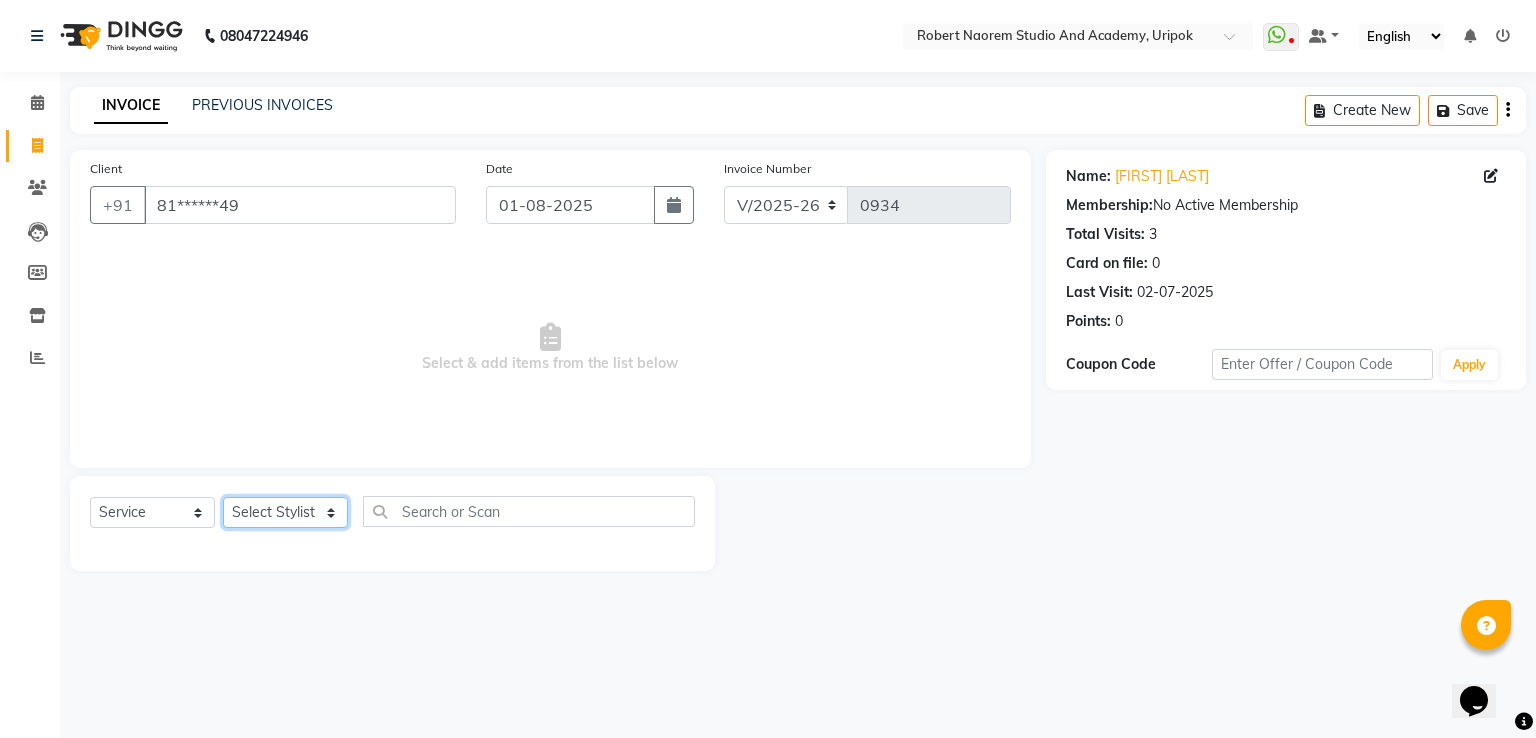 select on "[POSTAL CODE]" 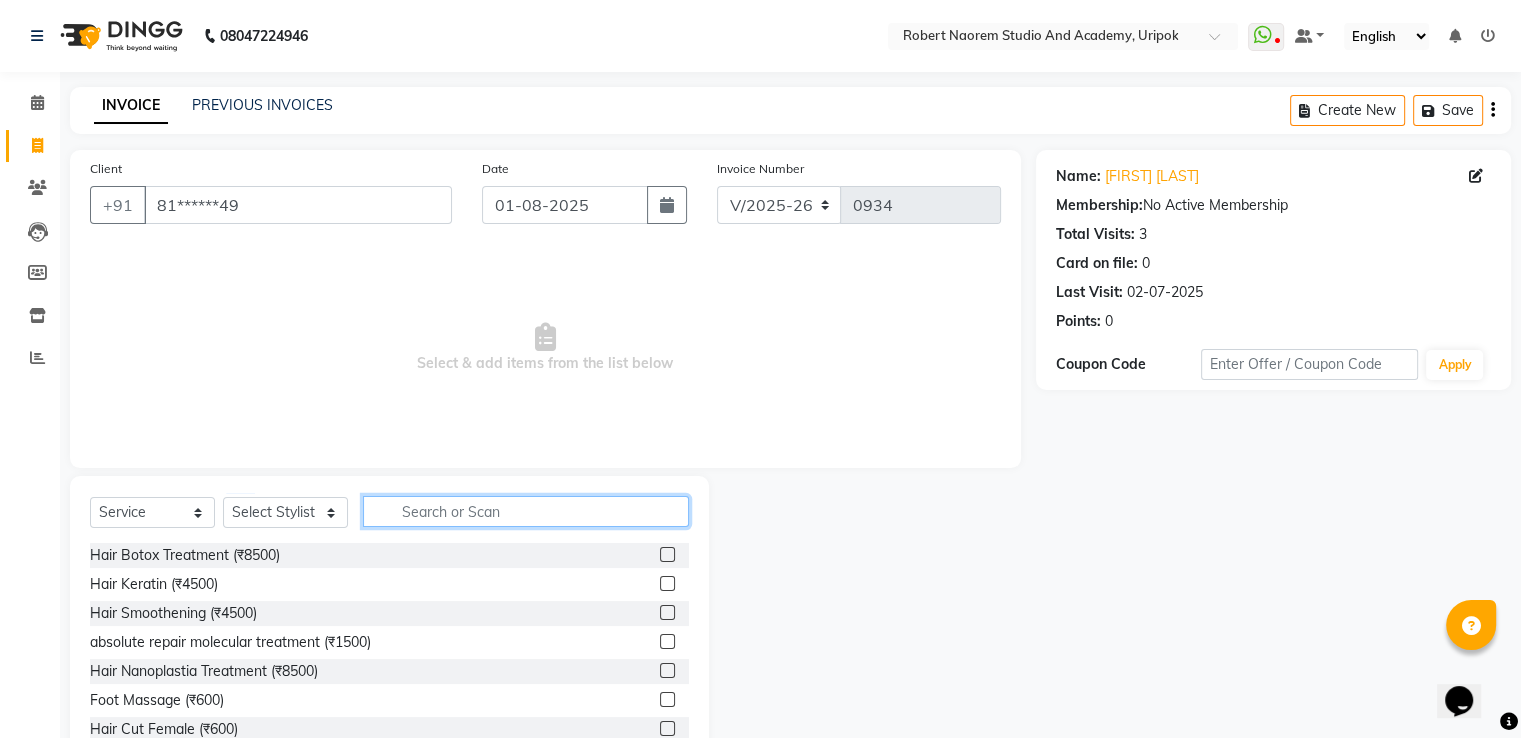 click 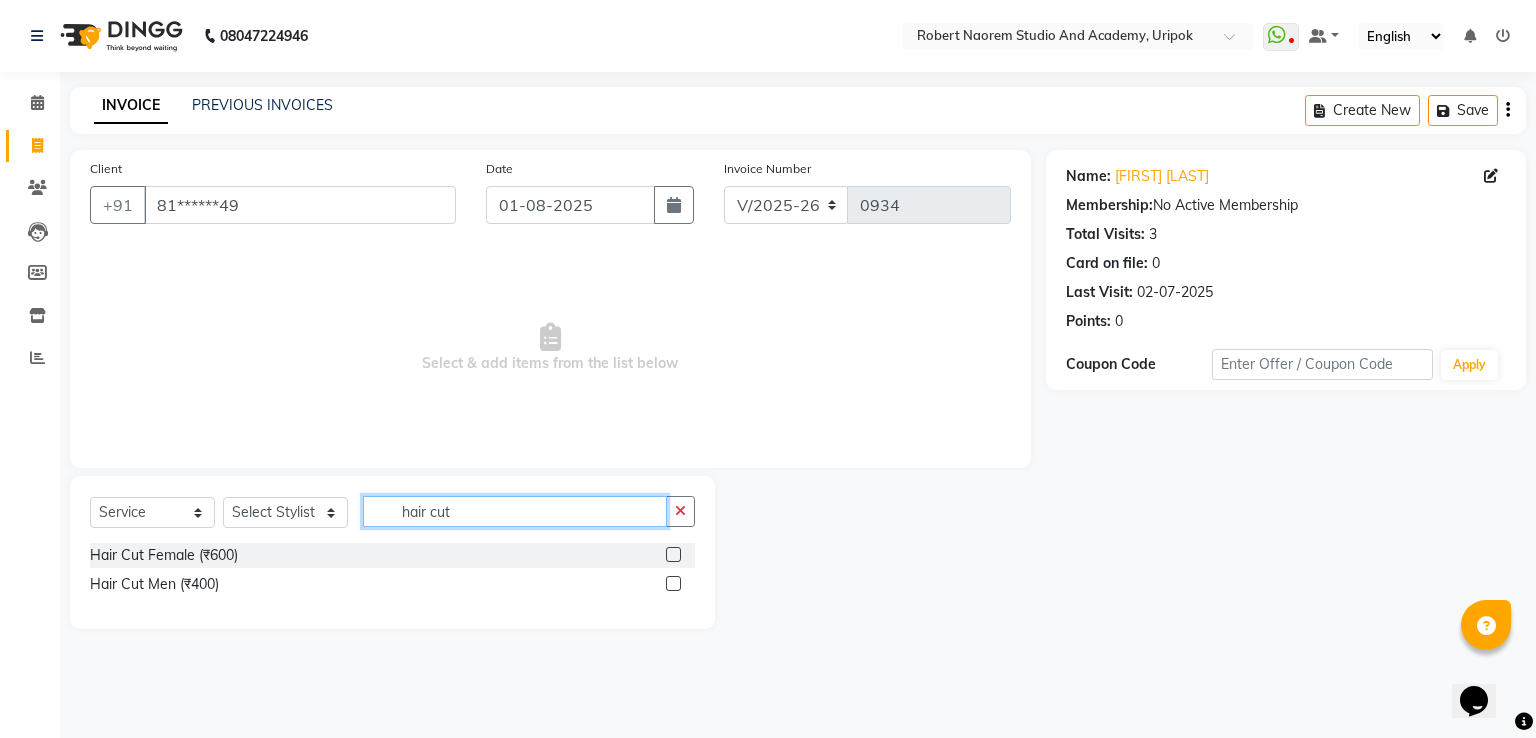 type on "hair cut" 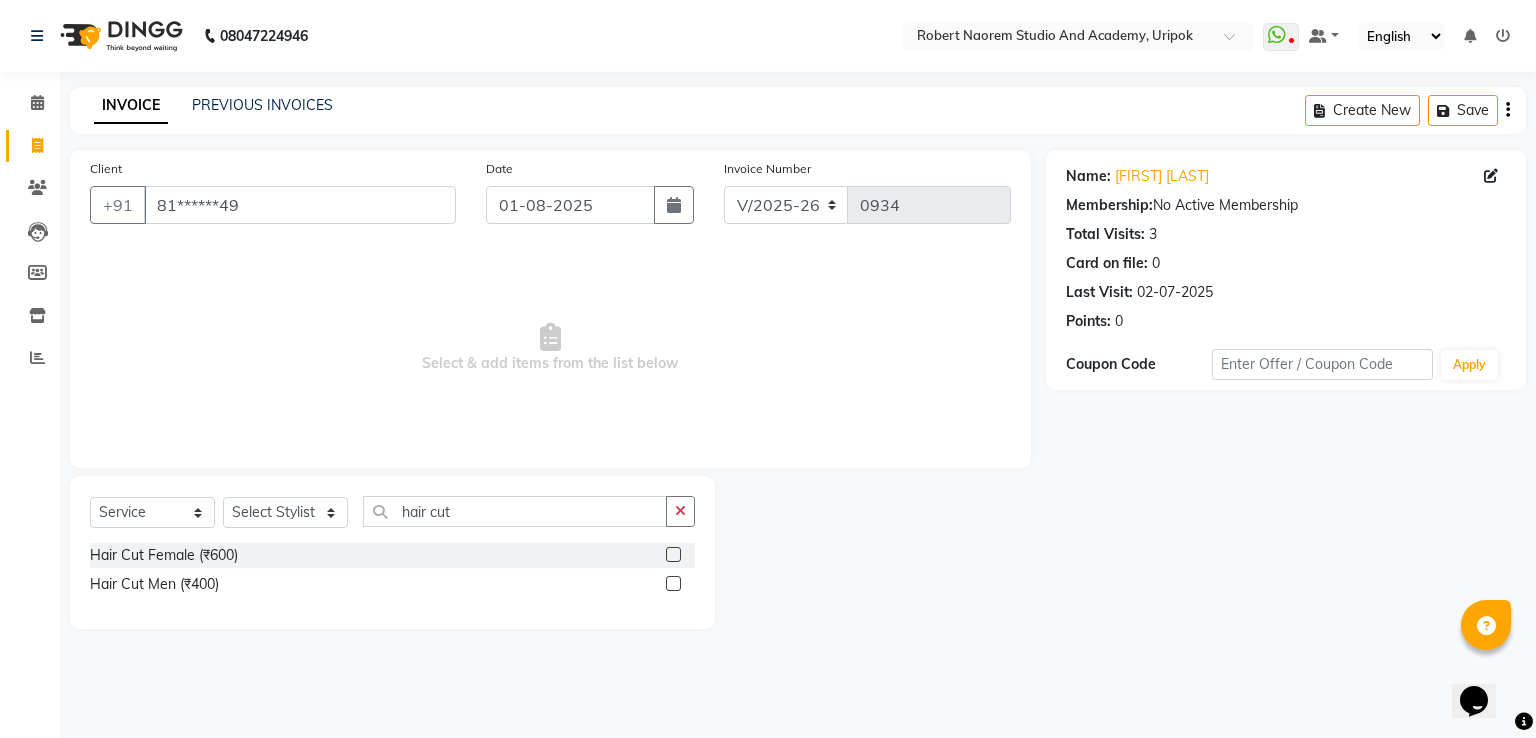 click 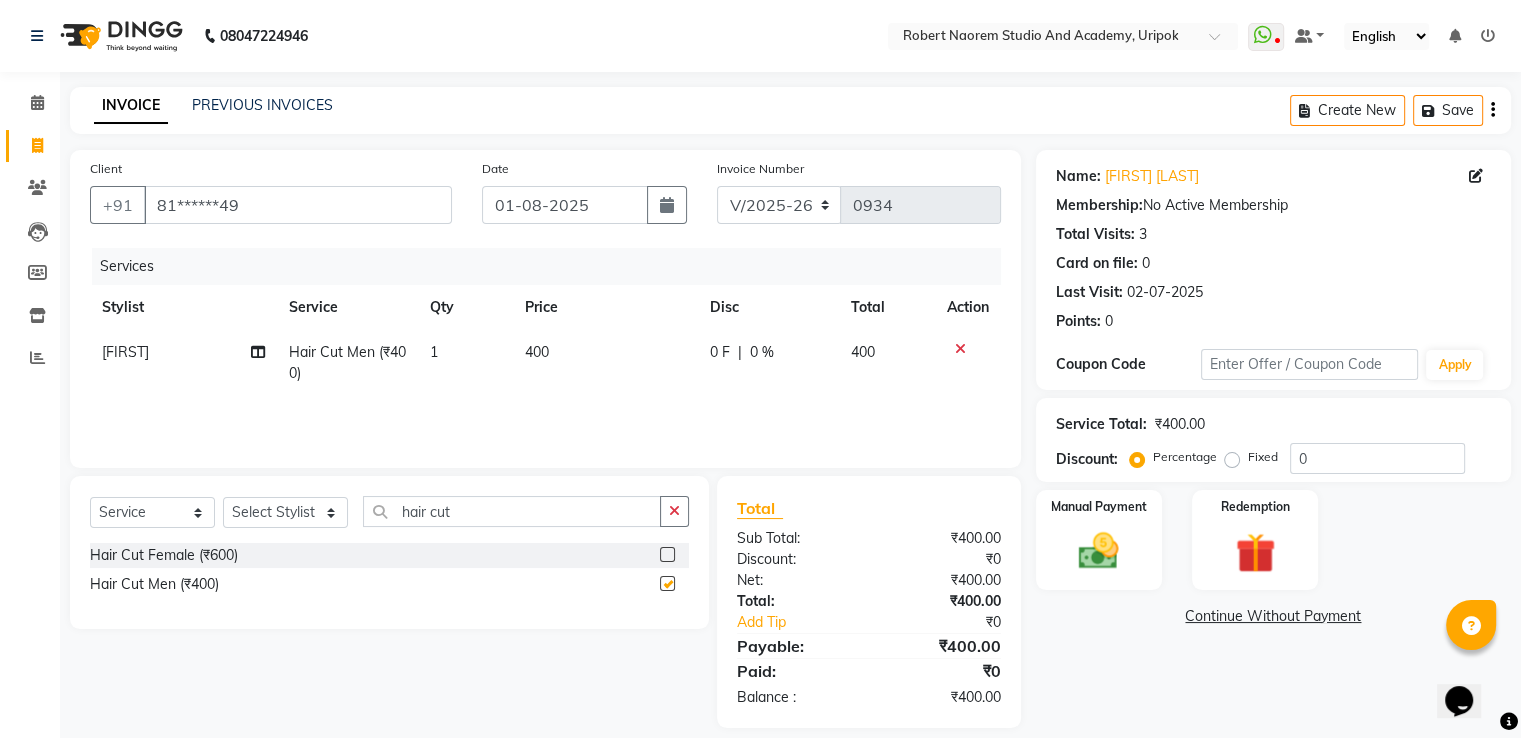 checkbox on "false" 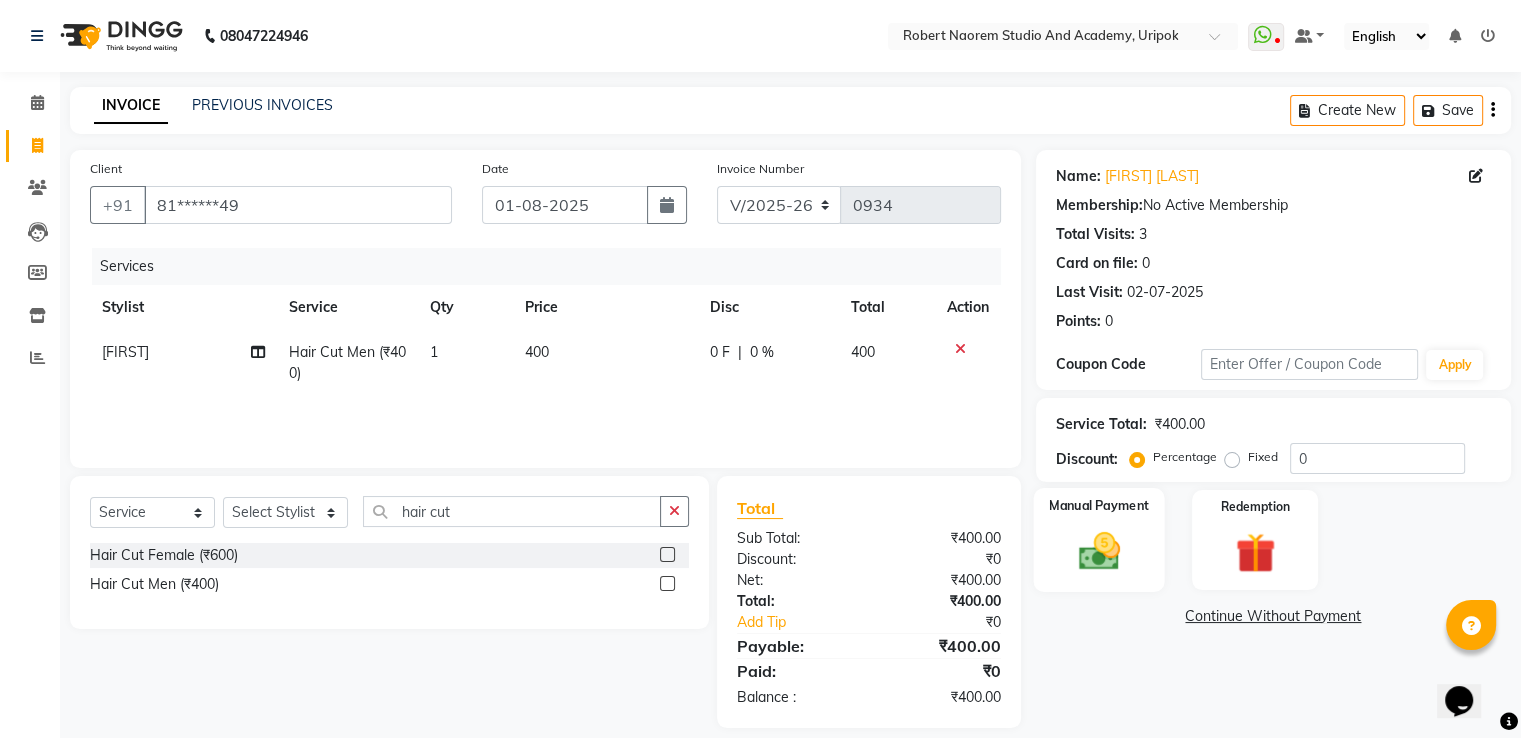 click 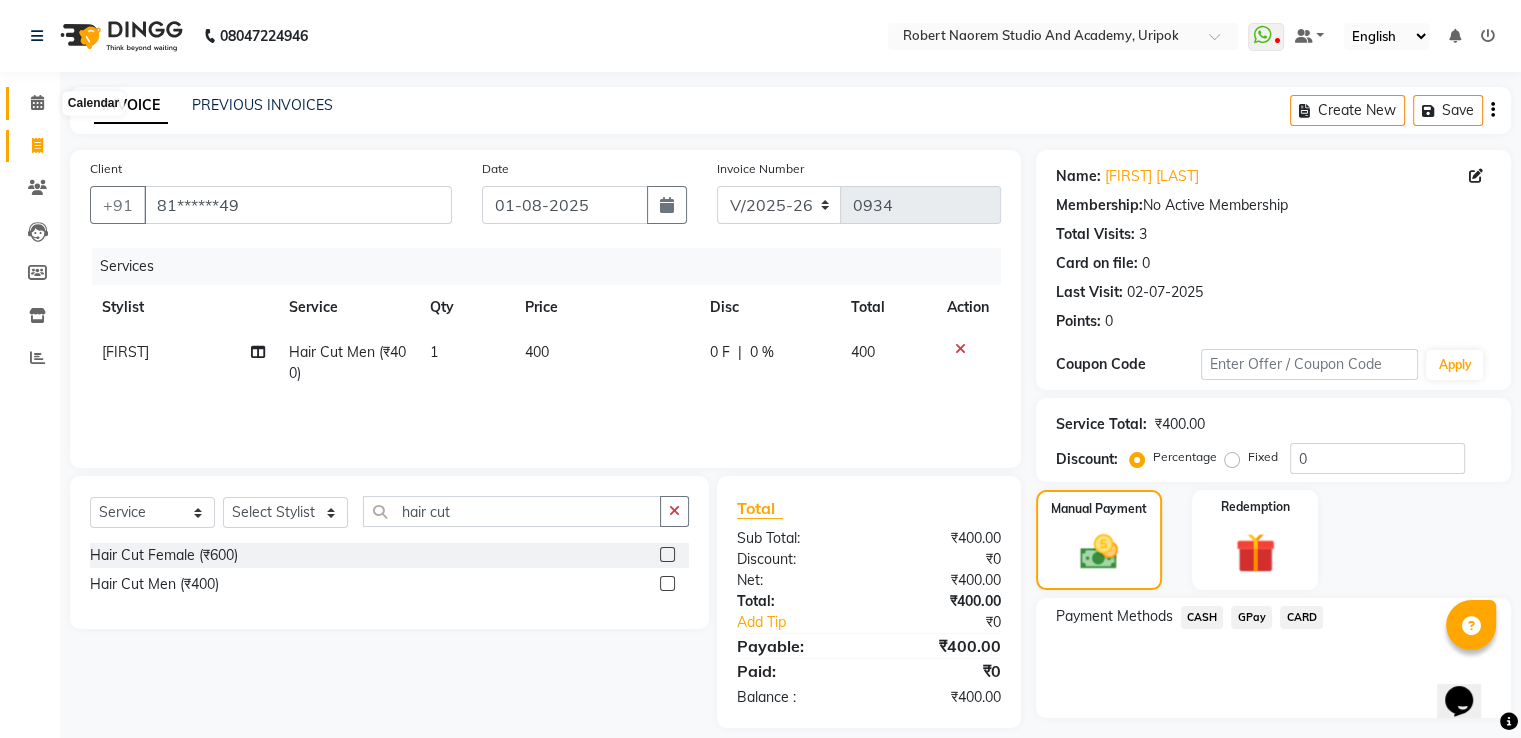 click 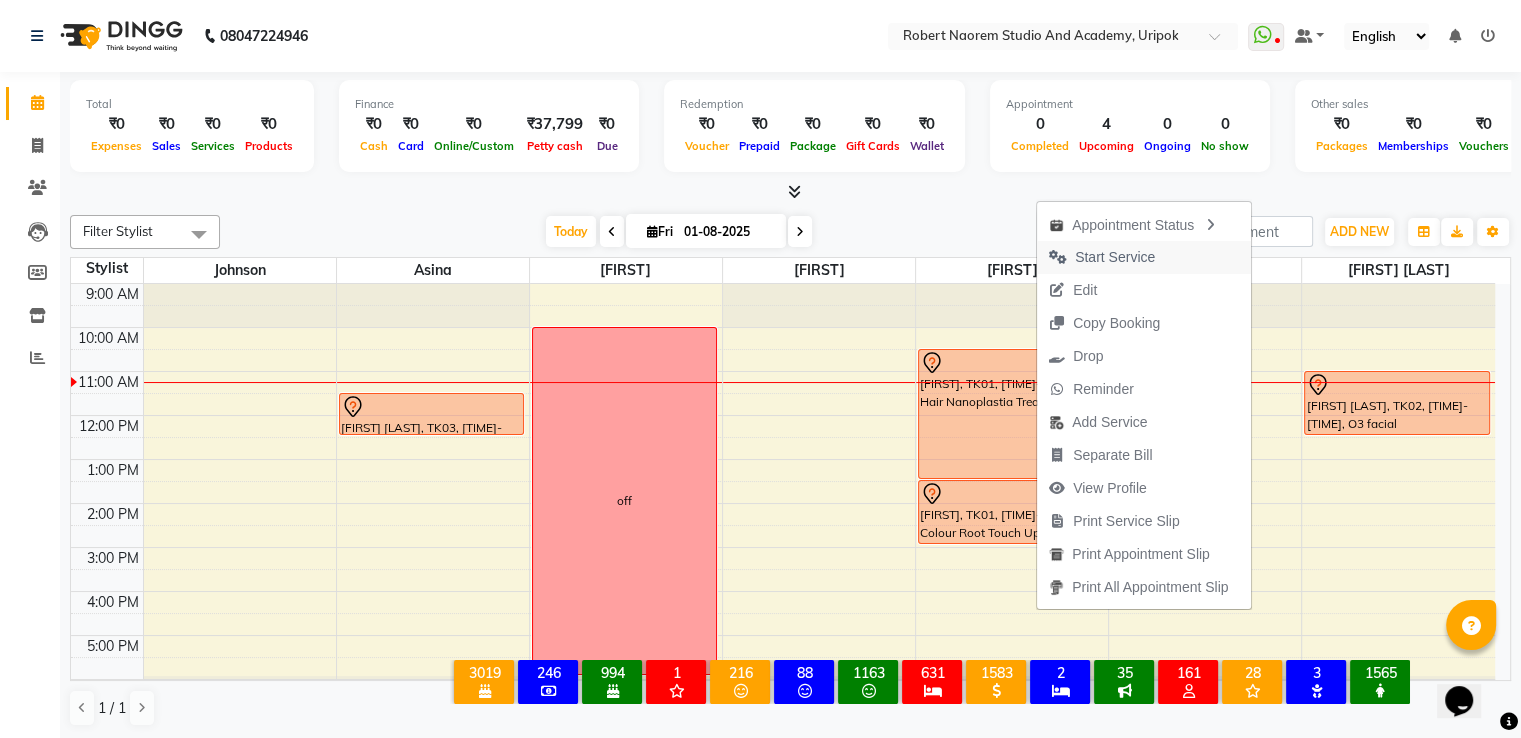click on "Start Service" at bounding box center (1115, 257) 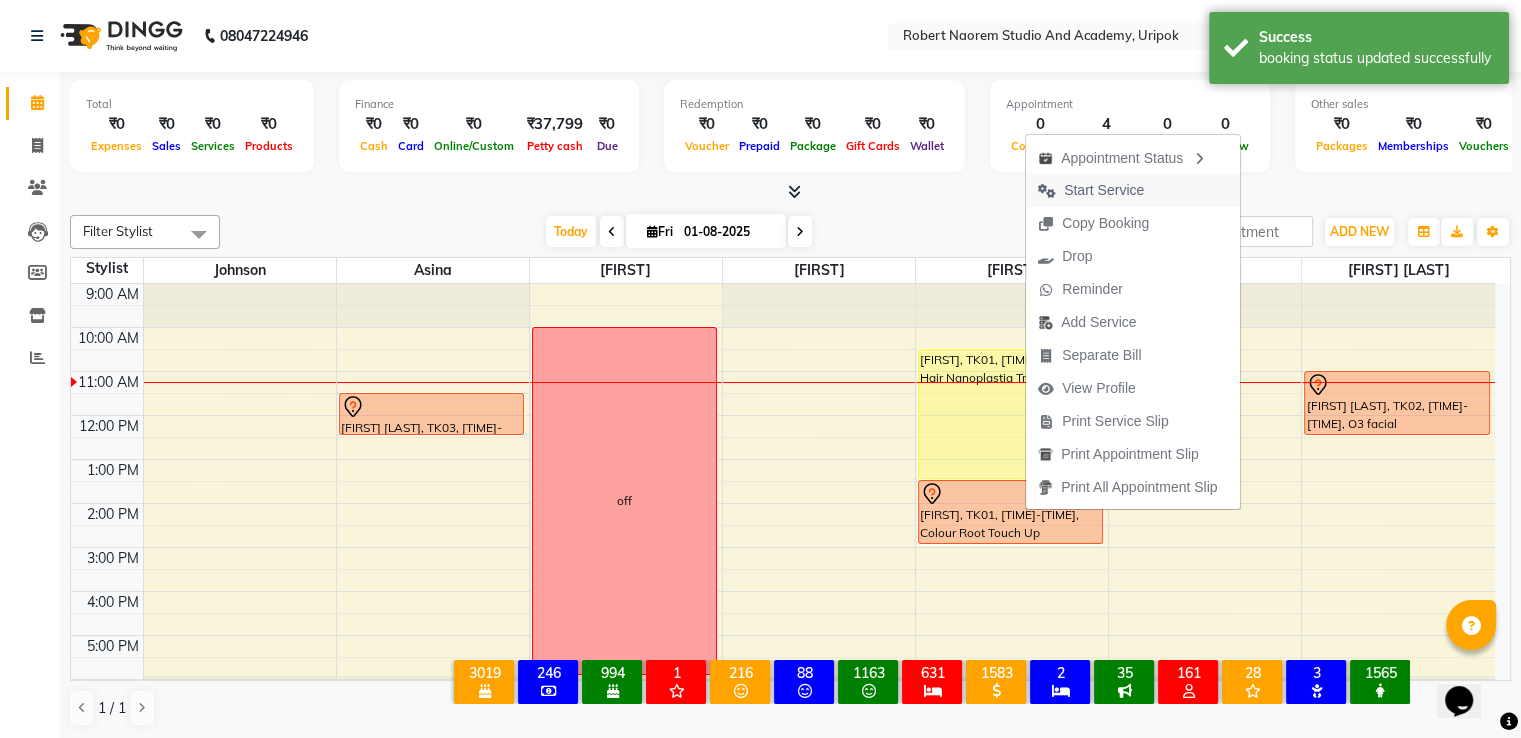 click on "Start Service" at bounding box center [1104, 190] 